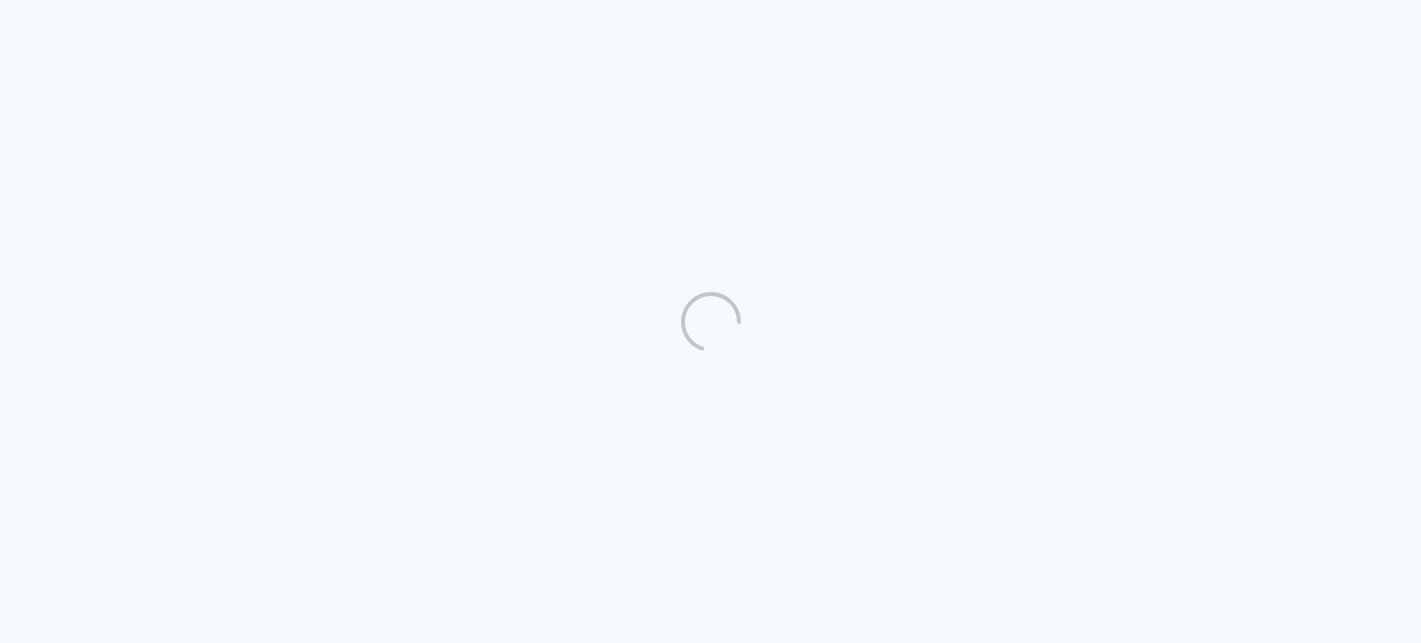 scroll, scrollTop: 0, scrollLeft: 0, axis: both 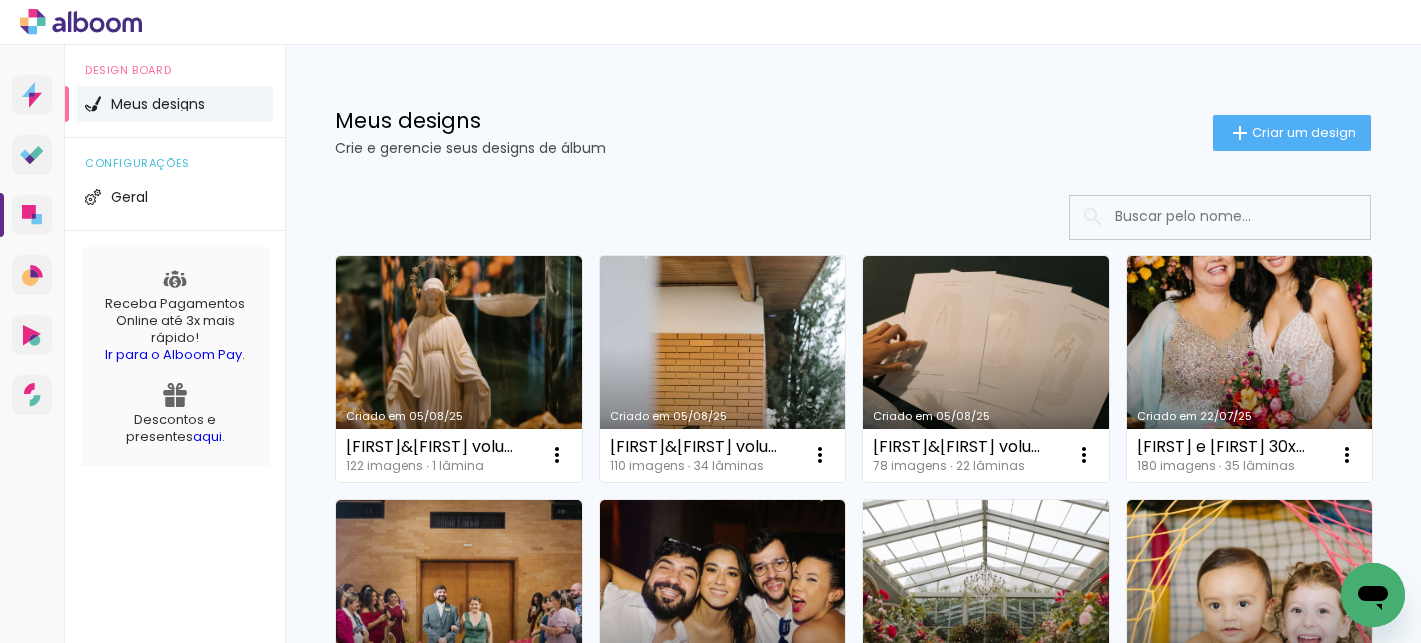 click on "Criado em 05/08/25" at bounding box center [723, 369] 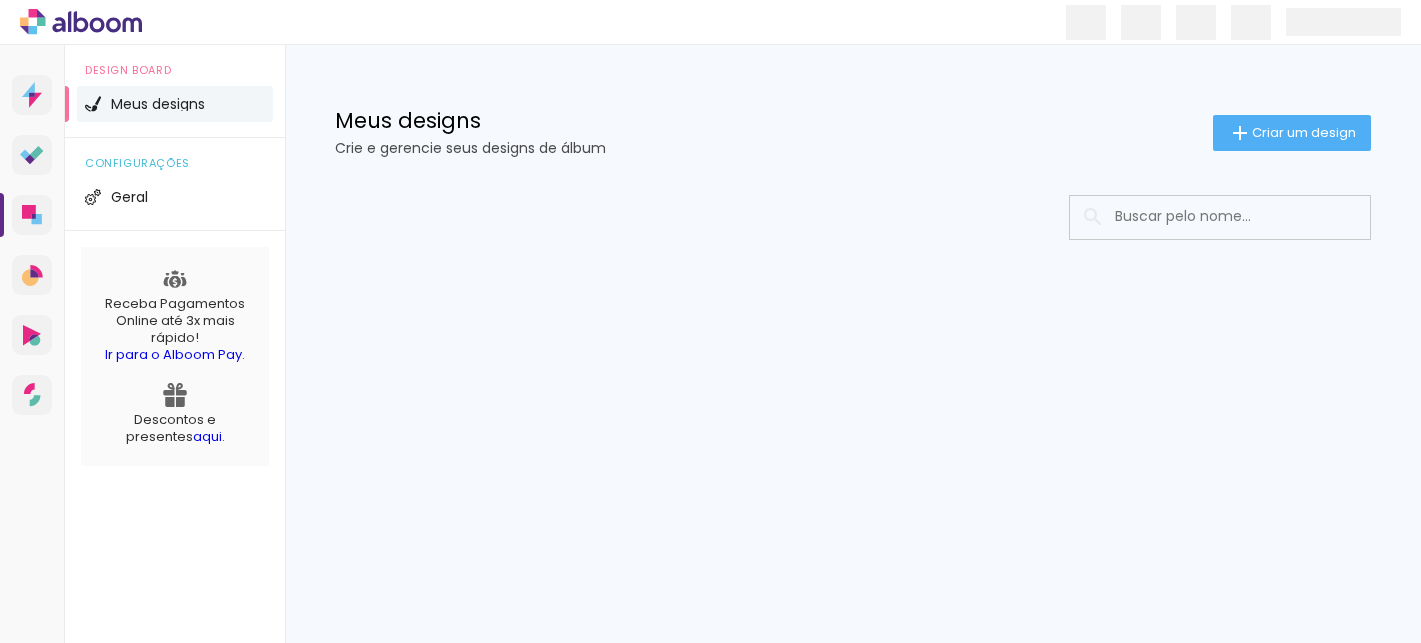 scroll, scrollTop: 0, scrollLeft: 0, axis: both 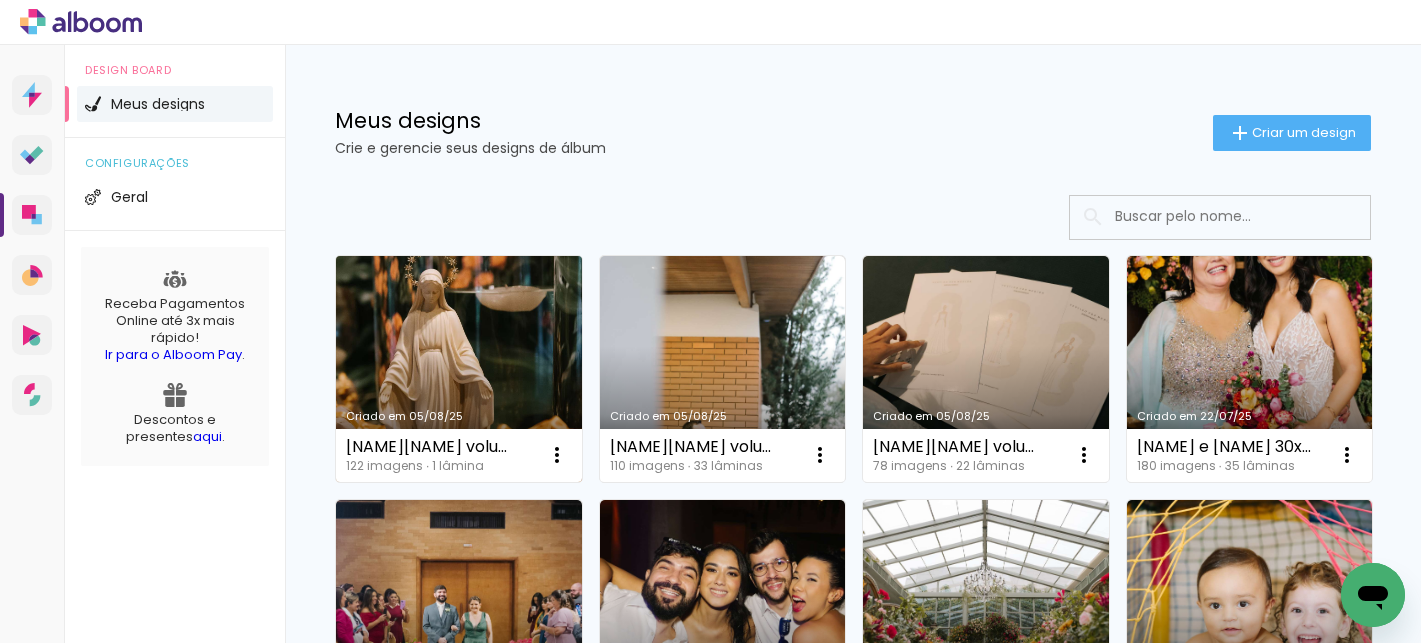 click on "Criado em 05/08/25" at bounding box center (459, 369) 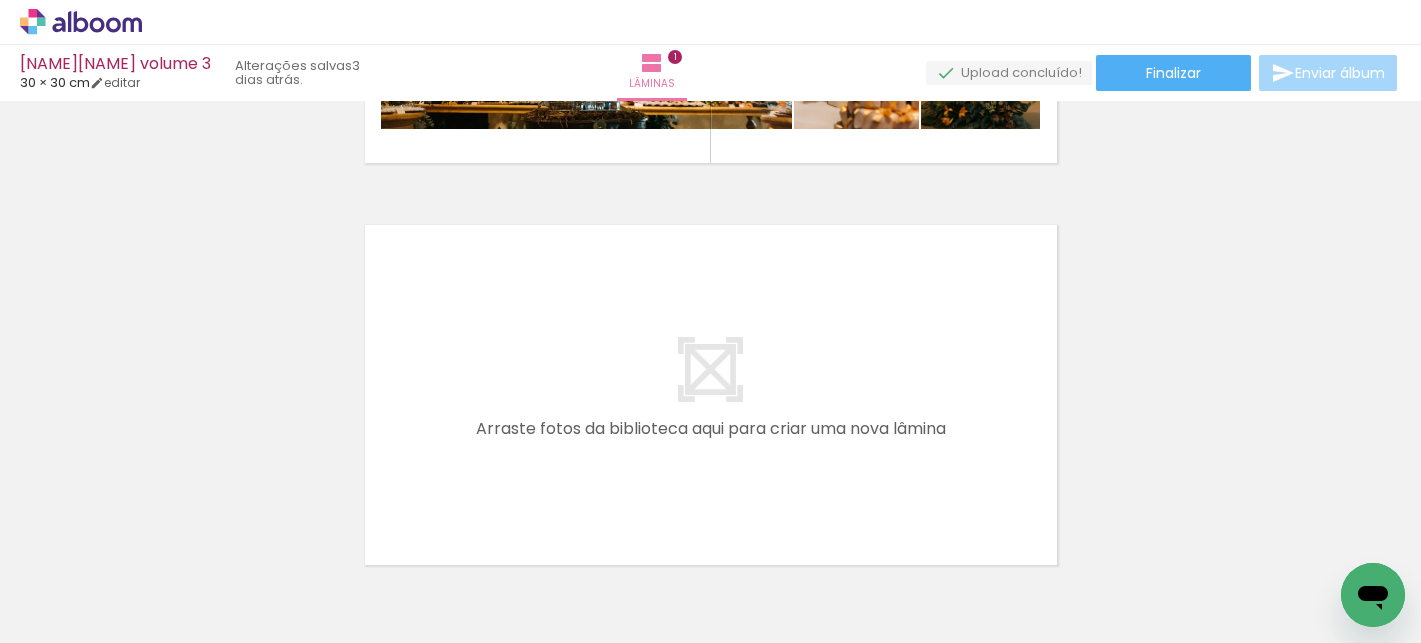 scroll, scrollTop: 465, scrollLeft: 0, axis: vertical 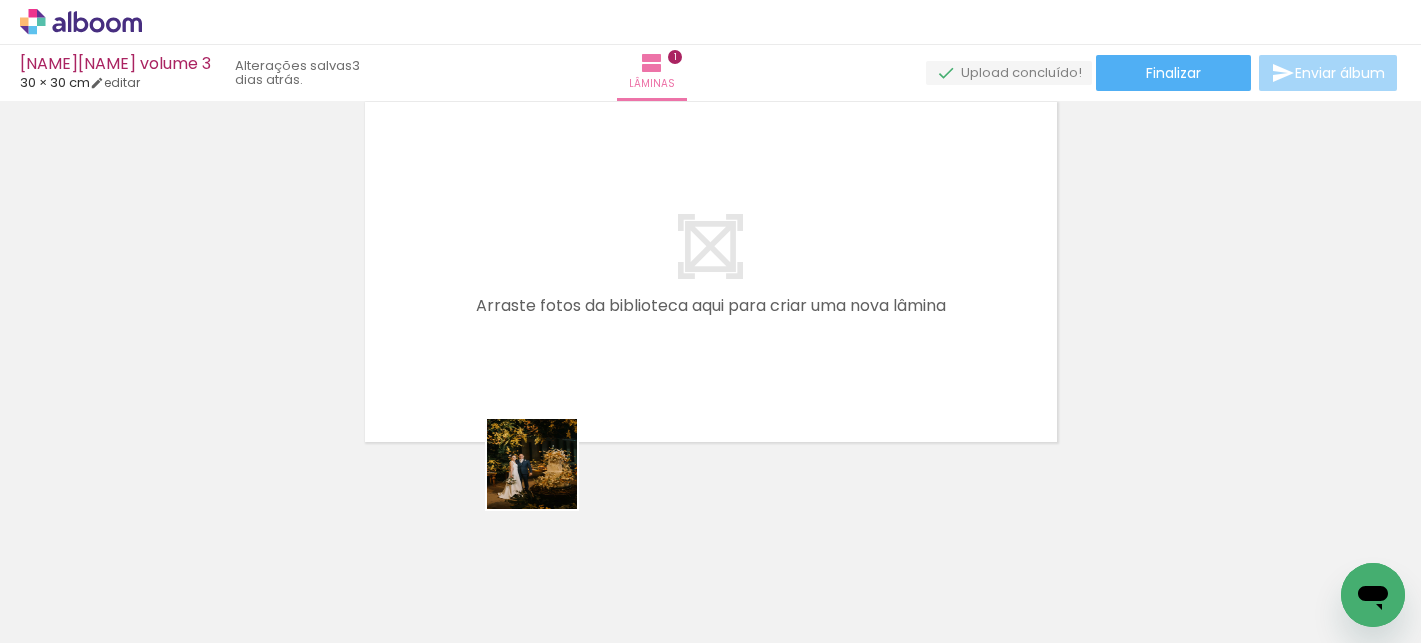 drag, startPoint x: 373, startPoint y: 587, endPoint x: 636, endPoint y: 429, distance: 306.811 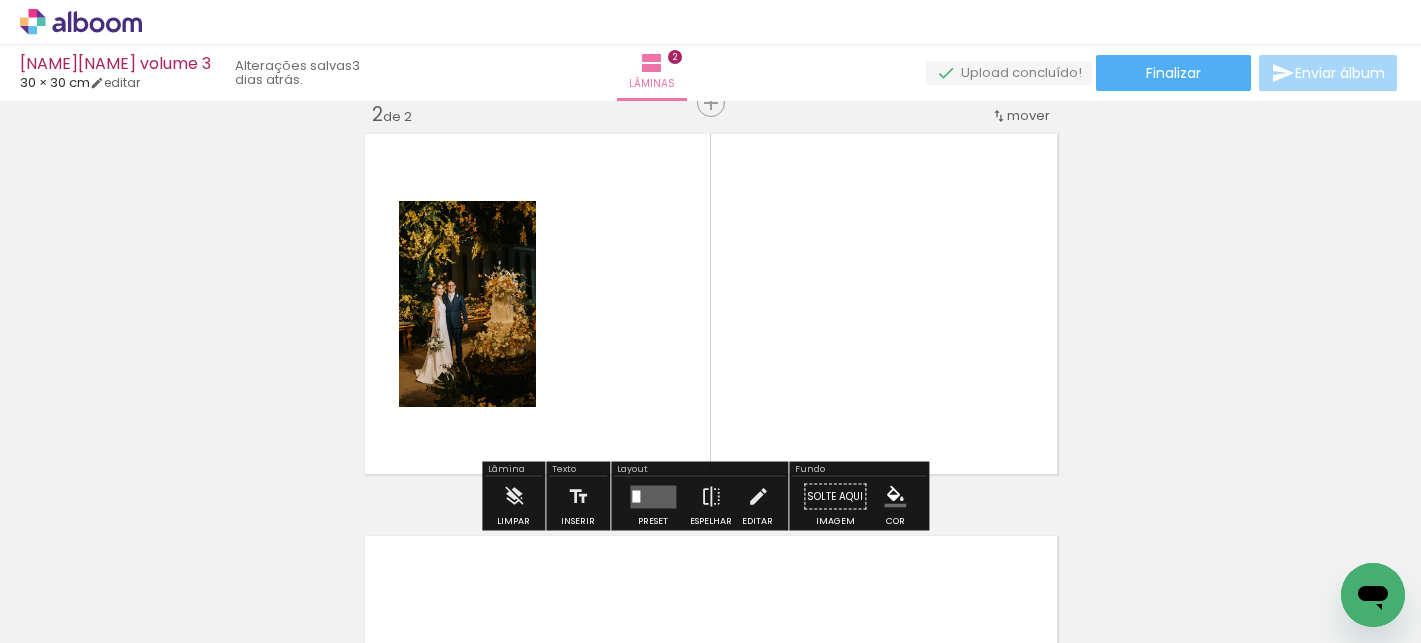 scroll, scrollTop: 427, scrollLeft: 0, axis: vertical 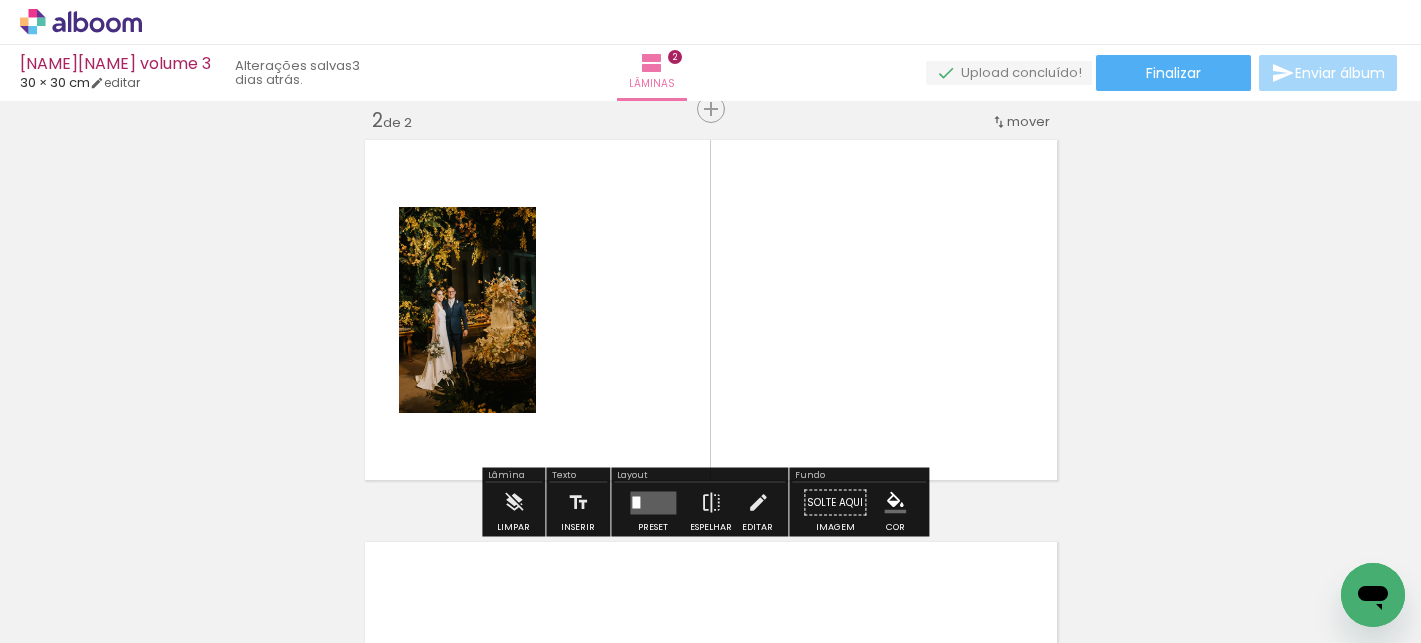 click at bounding box center (653, 502) 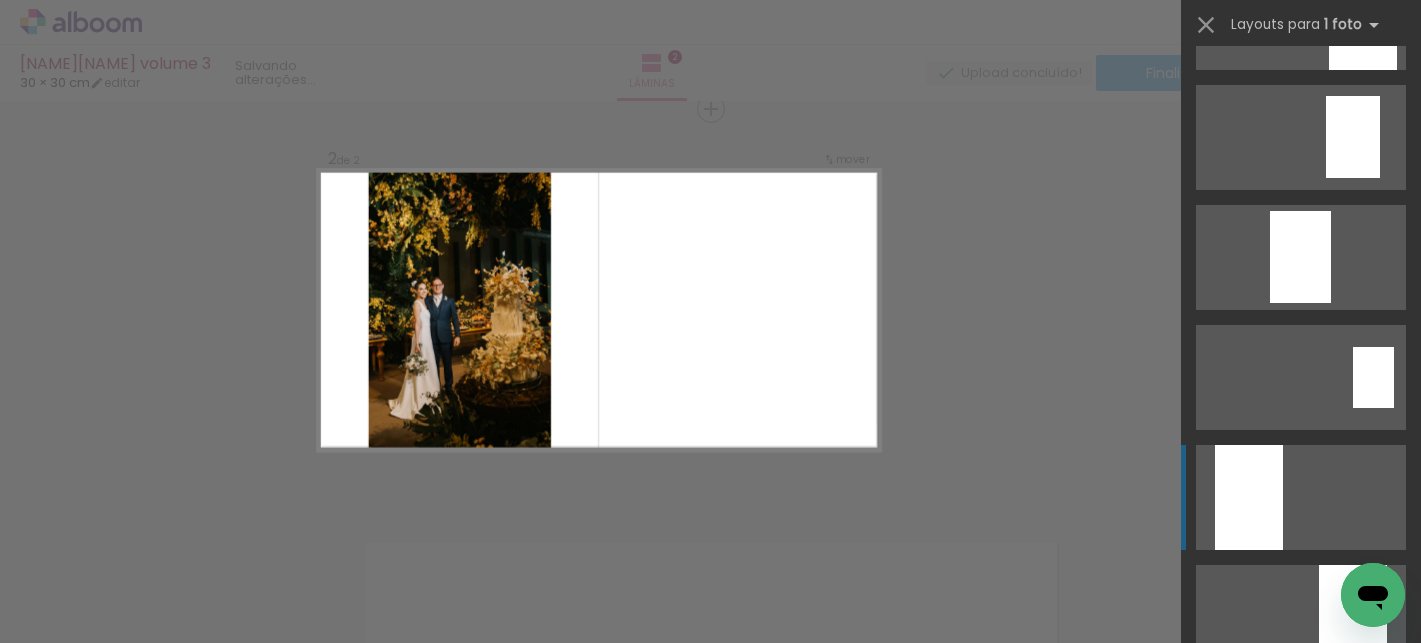 scroll, scrollTop: 632, scrollLeft: 0, axis: vertical 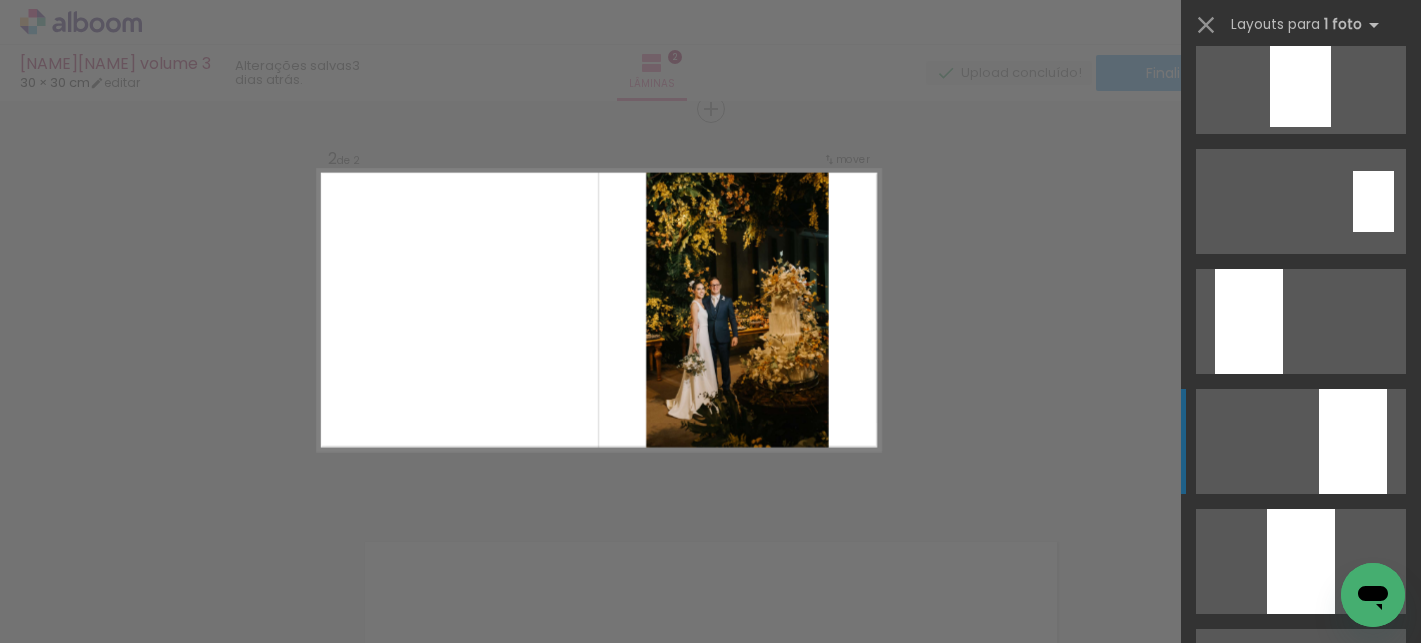 click at bounding box center (1301, -399) 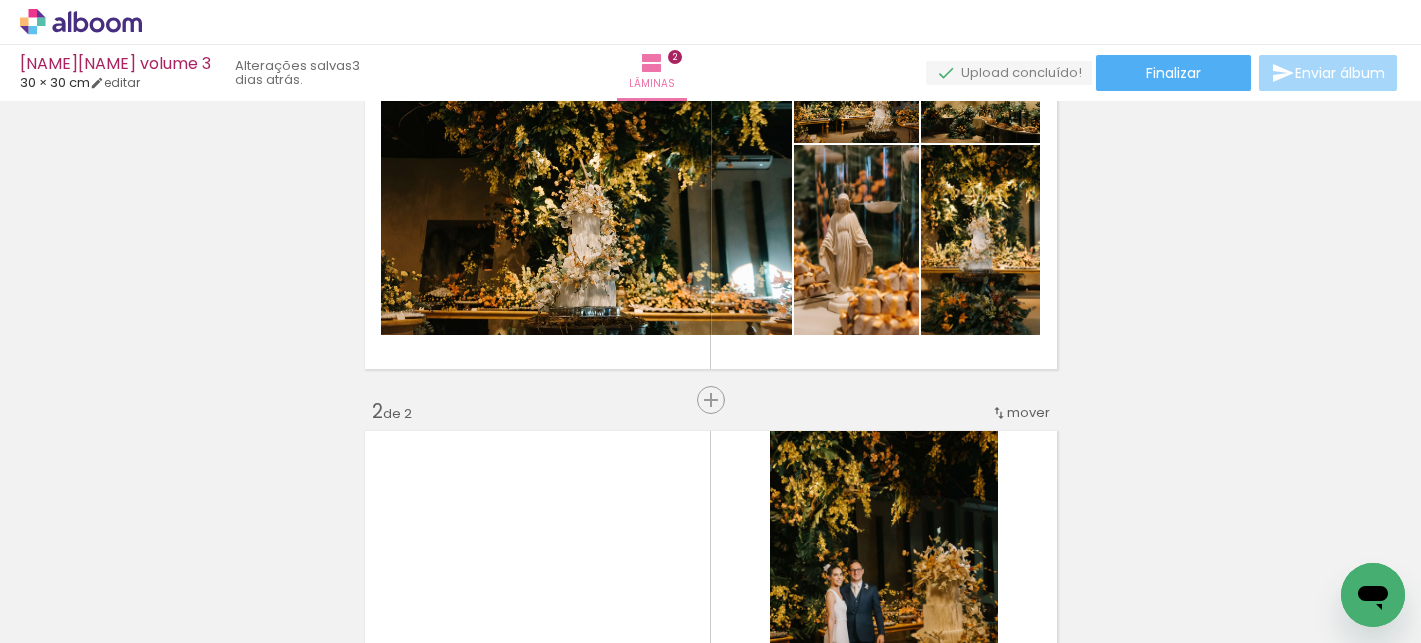 scroll, scrollTop: 233, scrollLeft: 0, axis: vertical 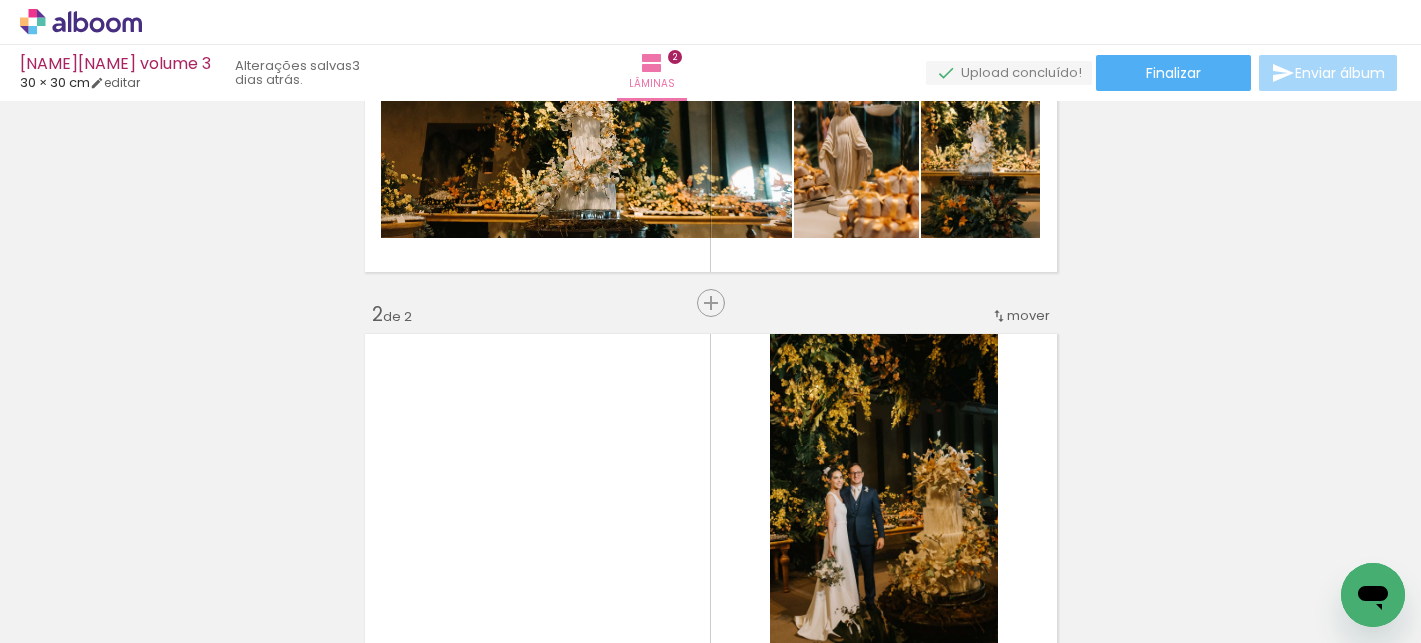 click on "mover" at bounding box center (1028, 315) 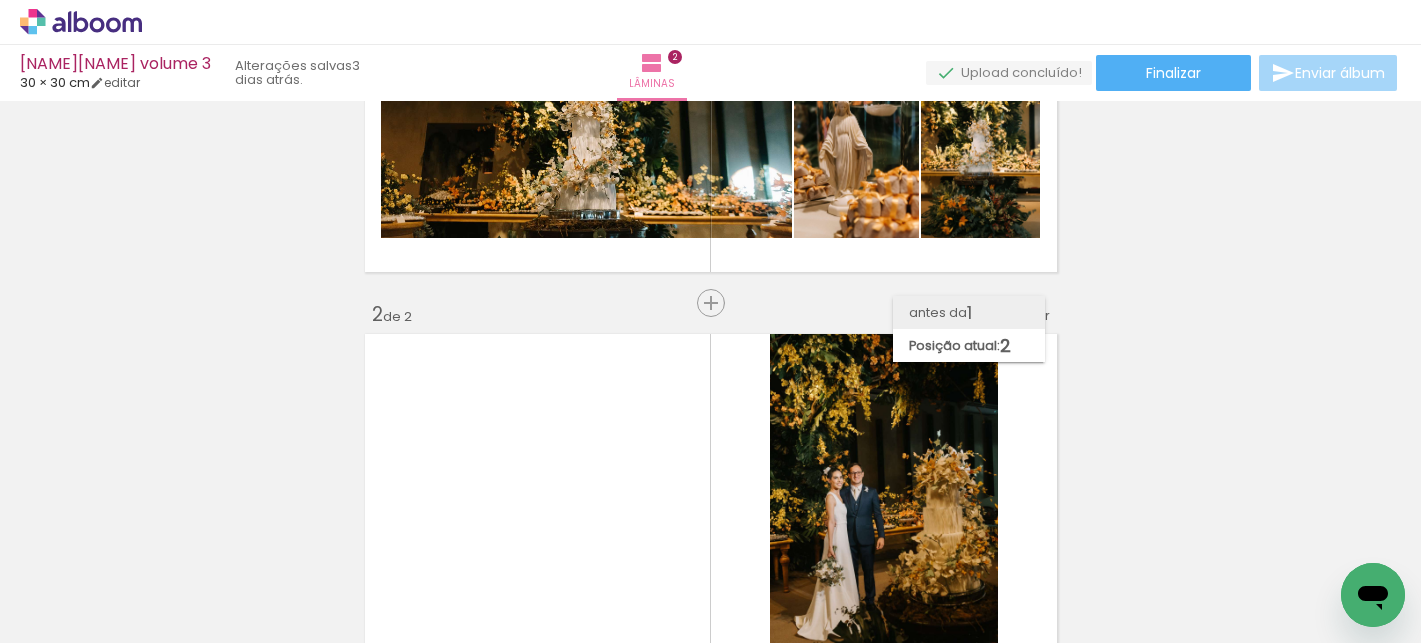 click on "antes da  1" at bounding box center (969, 312) 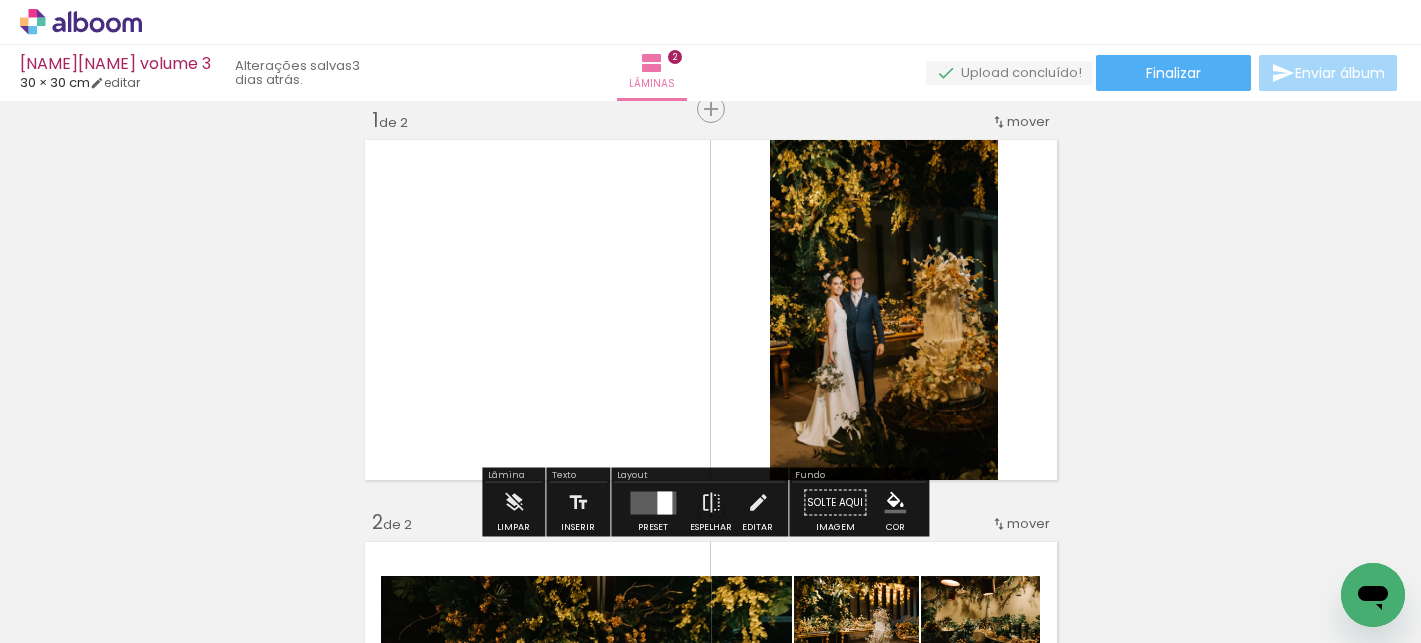 scroll, scrollTop: 439, scrollLeft: 0, axis: vertical 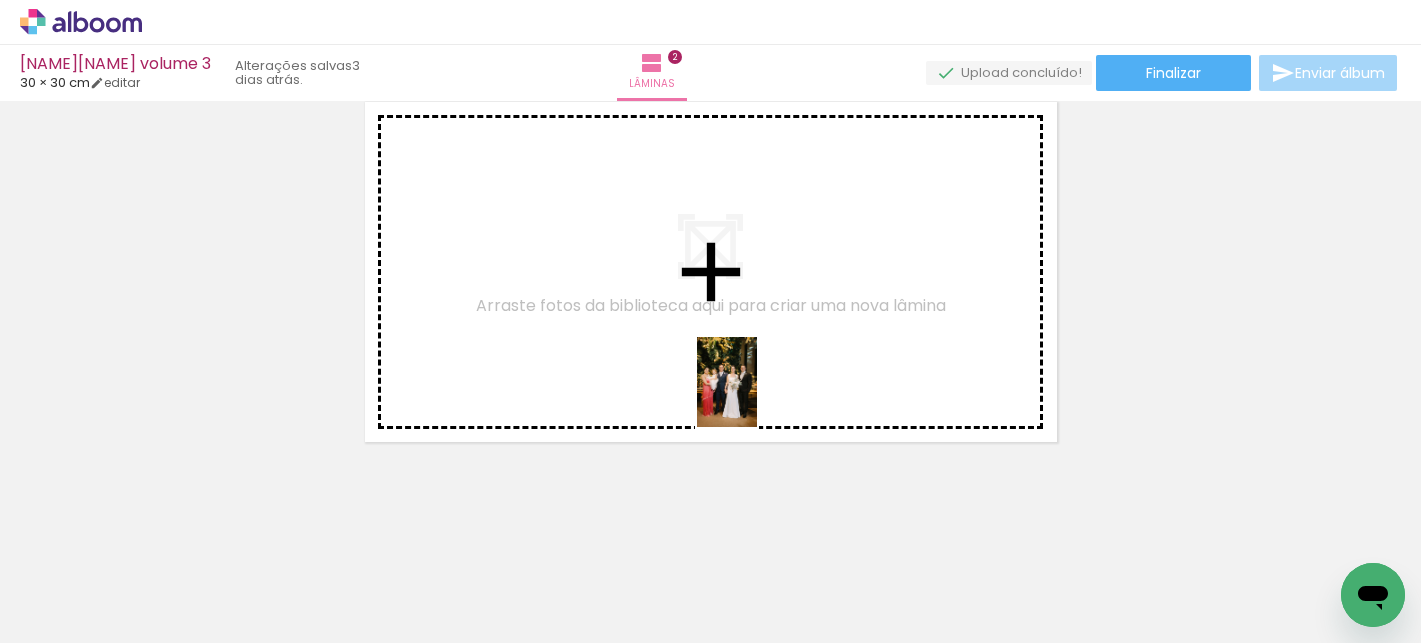 drag, startPoint x: 859, startPoint y: 567, endPoint x: 756, endPoint y: 395, distance: 200.48192 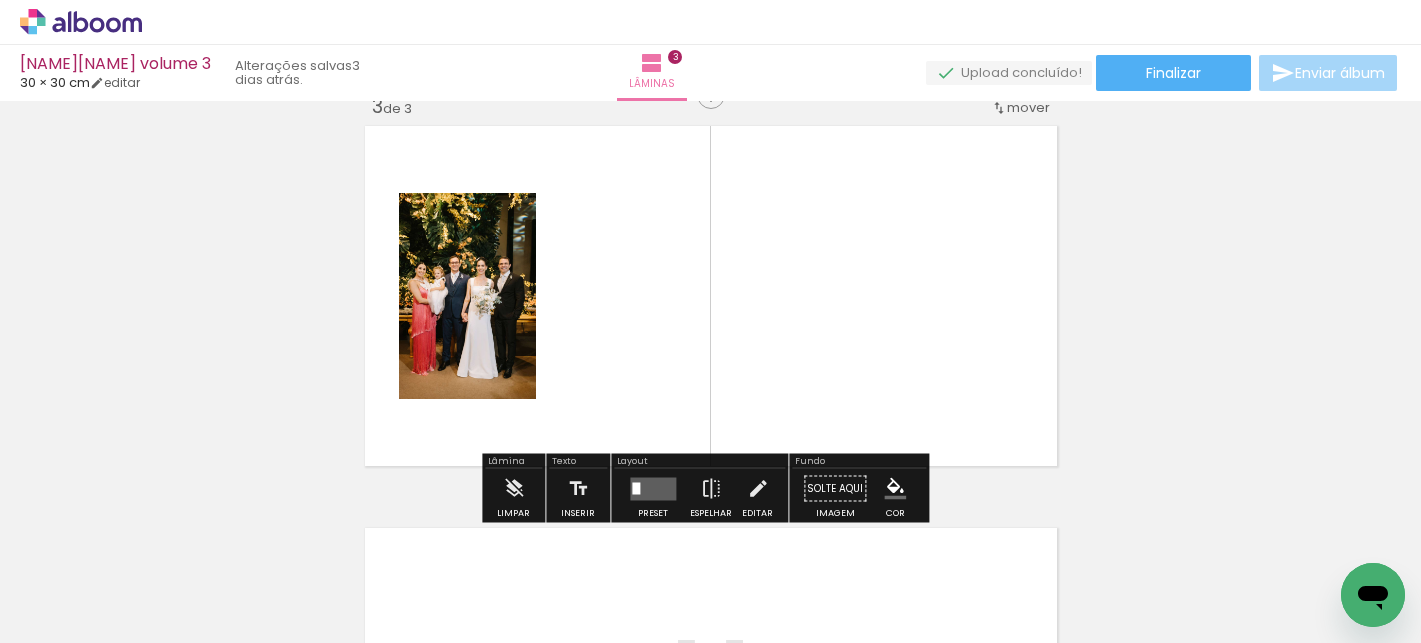 scroll, scrollTop: 829, scrollLeft: 0, axis: vertical 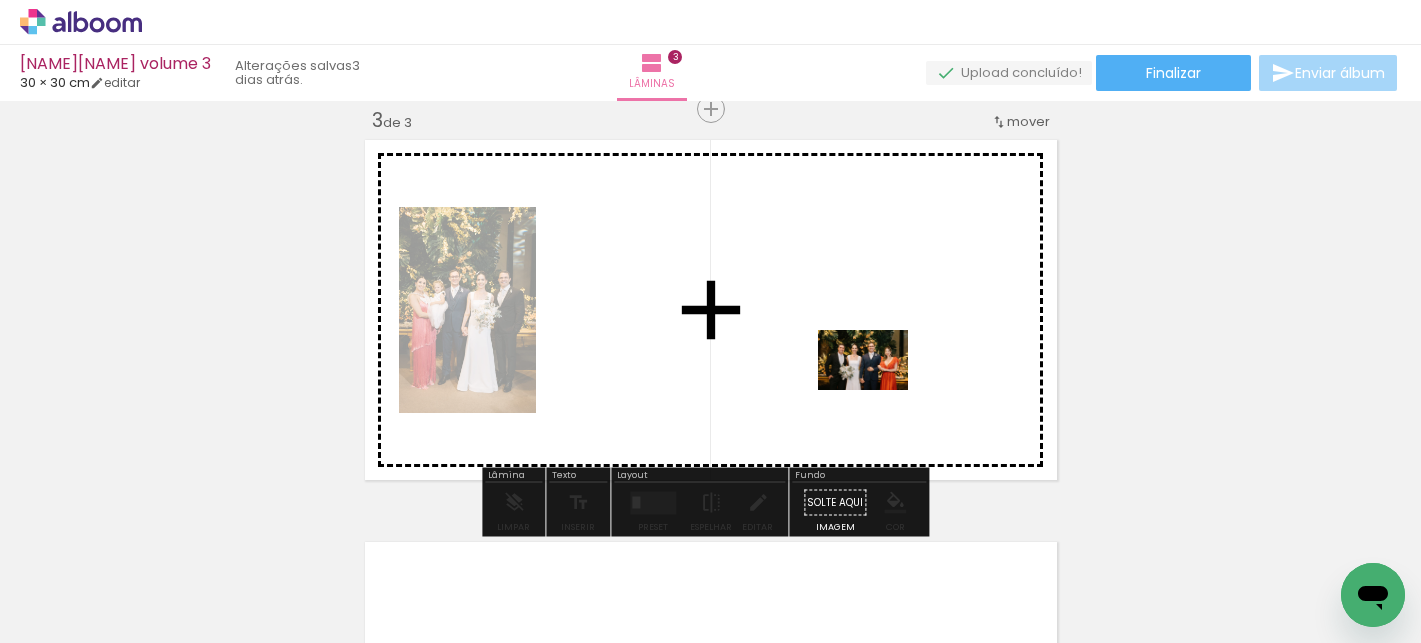 drag, startPoint x: 991, startPoint y: 594, endPoint x: 877, endPoint y: 388, distance: 235.44002 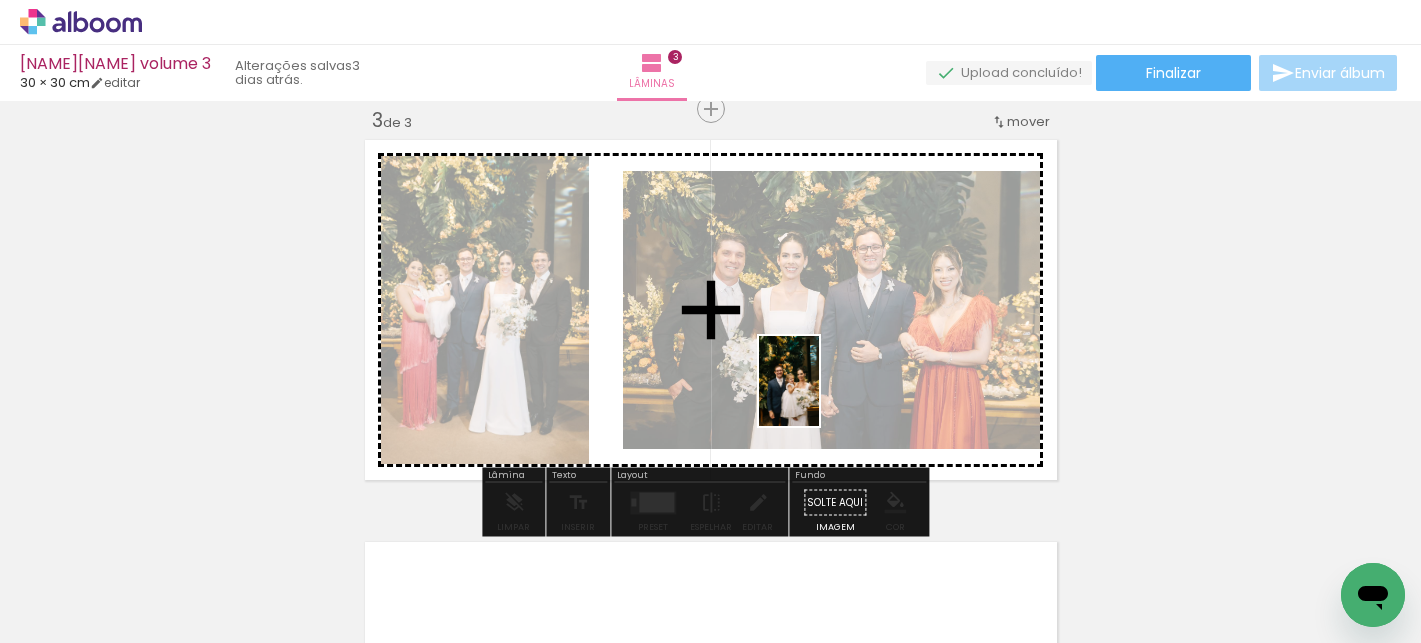 drag, startPoint x: 766, startPoint y: 592, endPoint x: 819, endPoint y: 396, distance: 203.0394 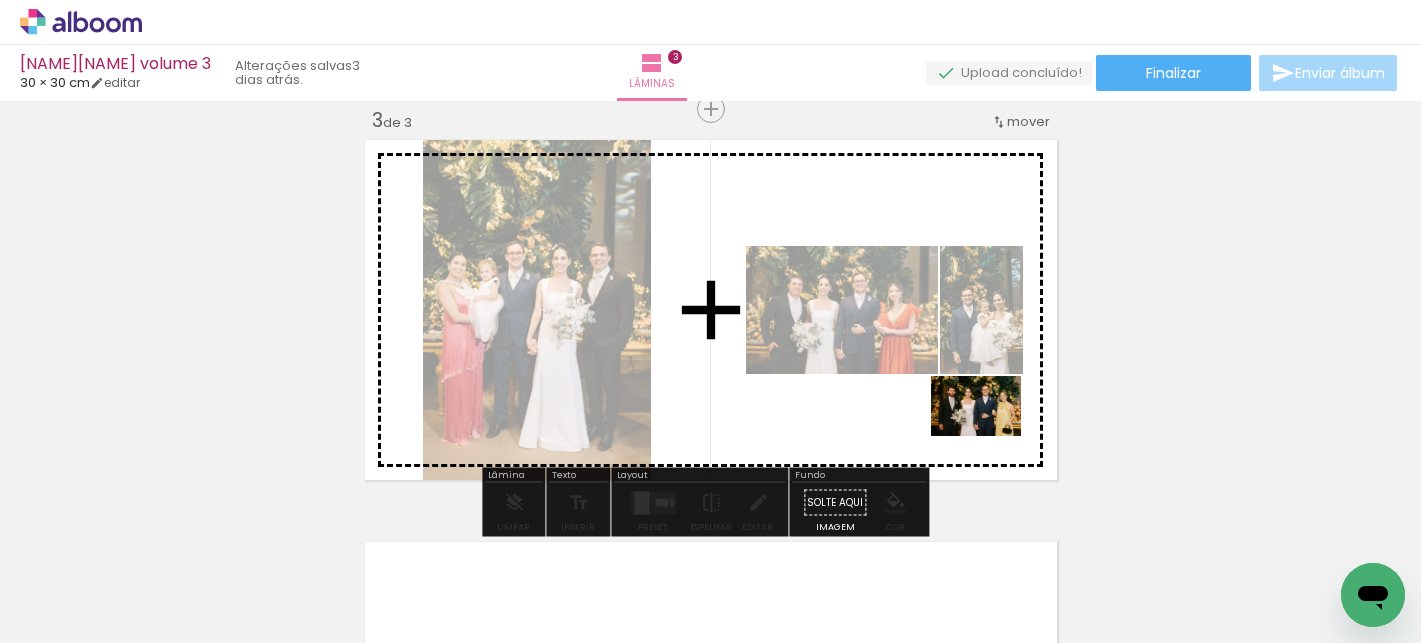 drag, startPoint x: 1313, startPoint y: 596, endPoint x: 990, endPoint y: 436, distance: 360.45667 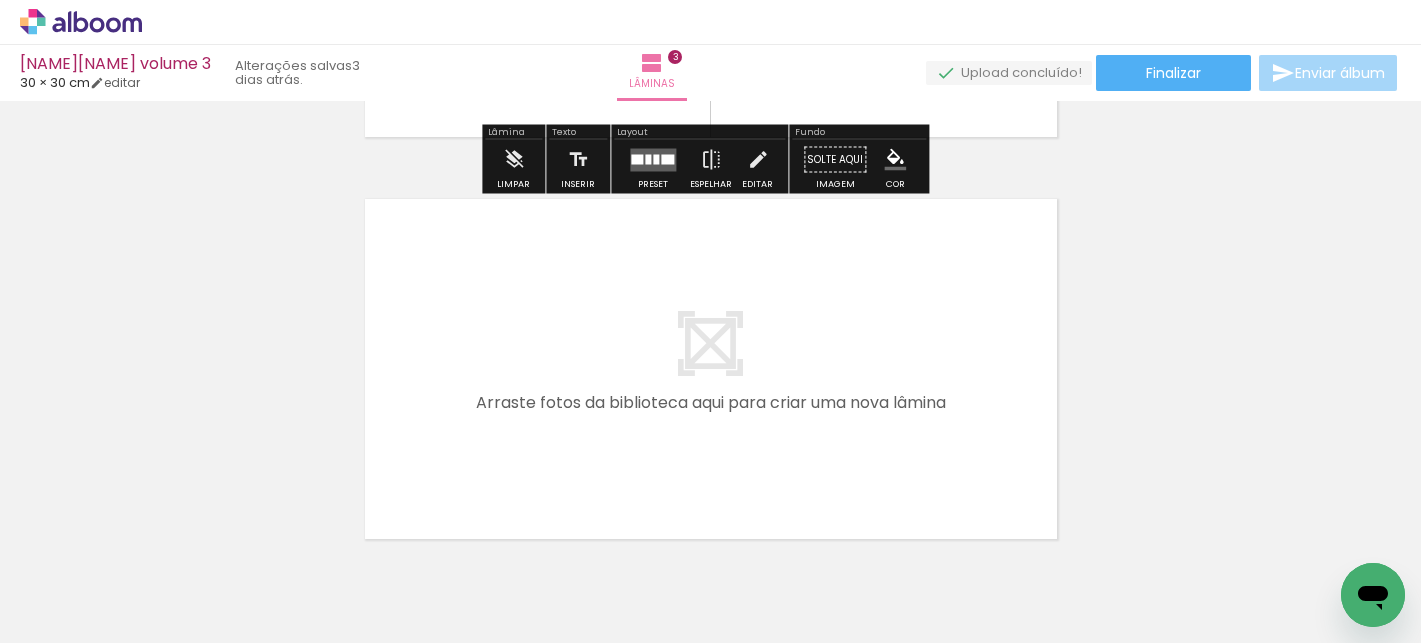scroll, scrollTop: 1185, scrollLeft: 0, axis: vertical 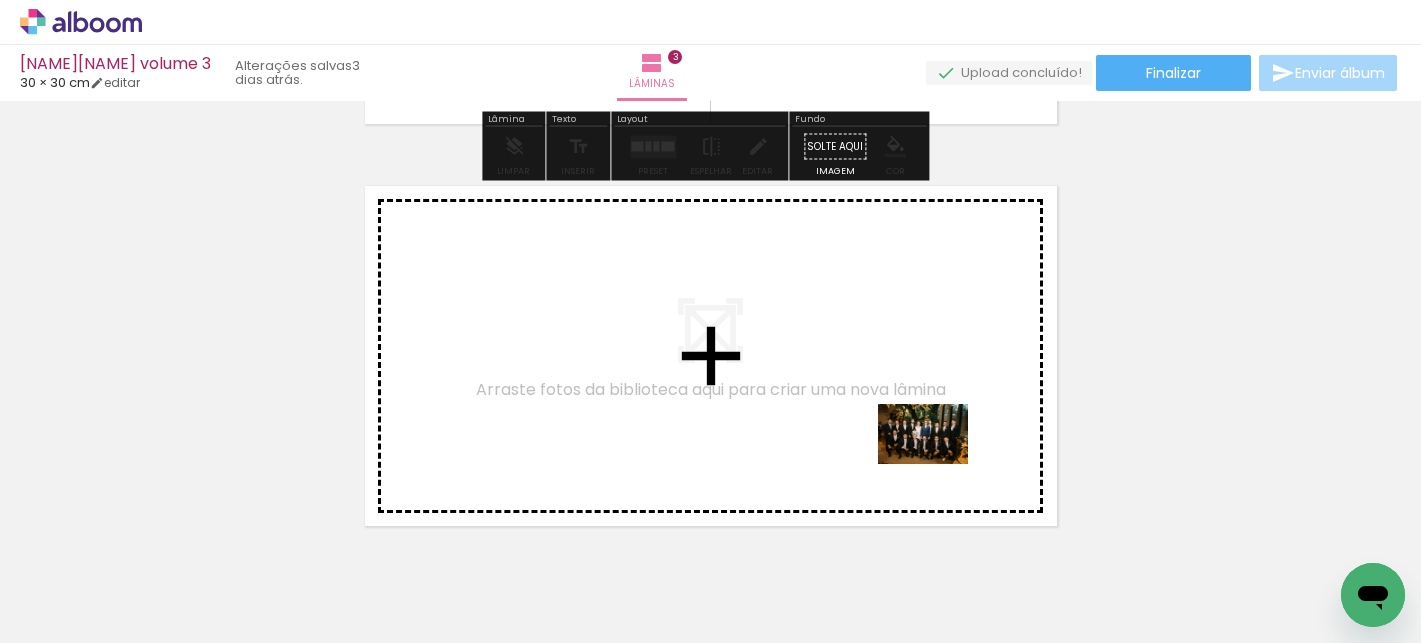drag, startPoint x: 1090, startPoint y: 585, endPoint x: 938, endPoint y: 464, distance: 194.28073 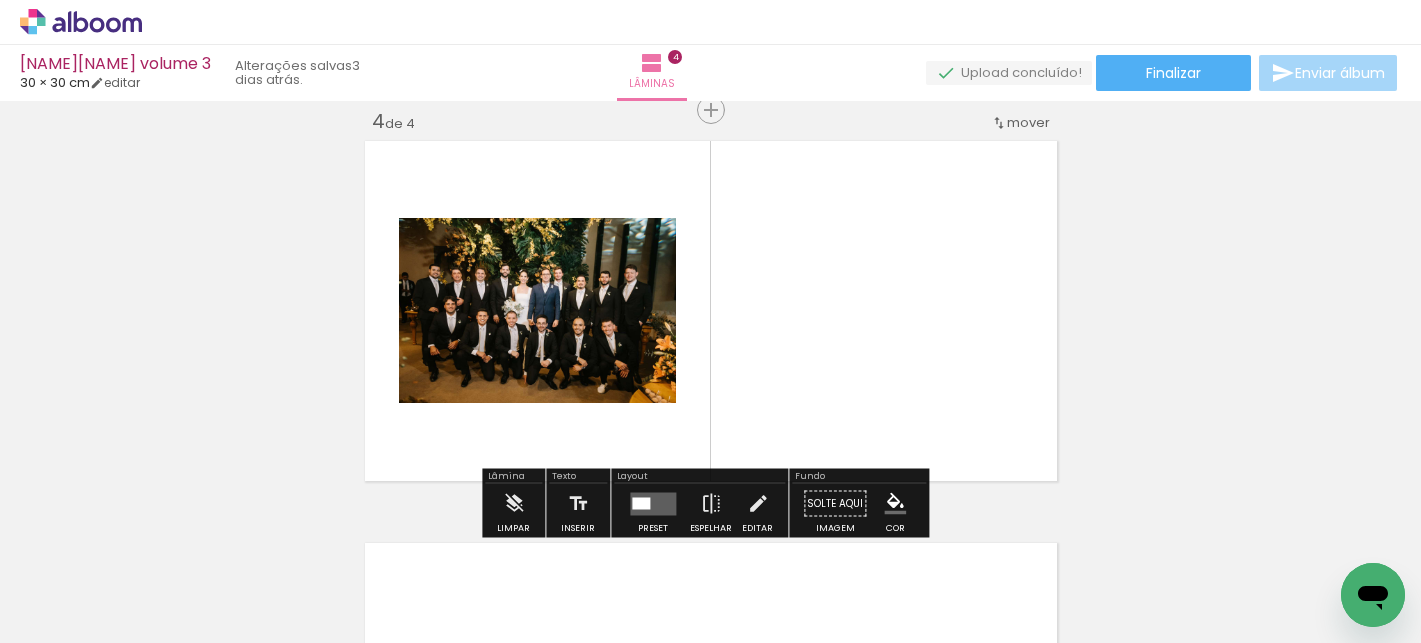 scroll, scrollTop: 1231, scrollLeft: 0, axis: vertical 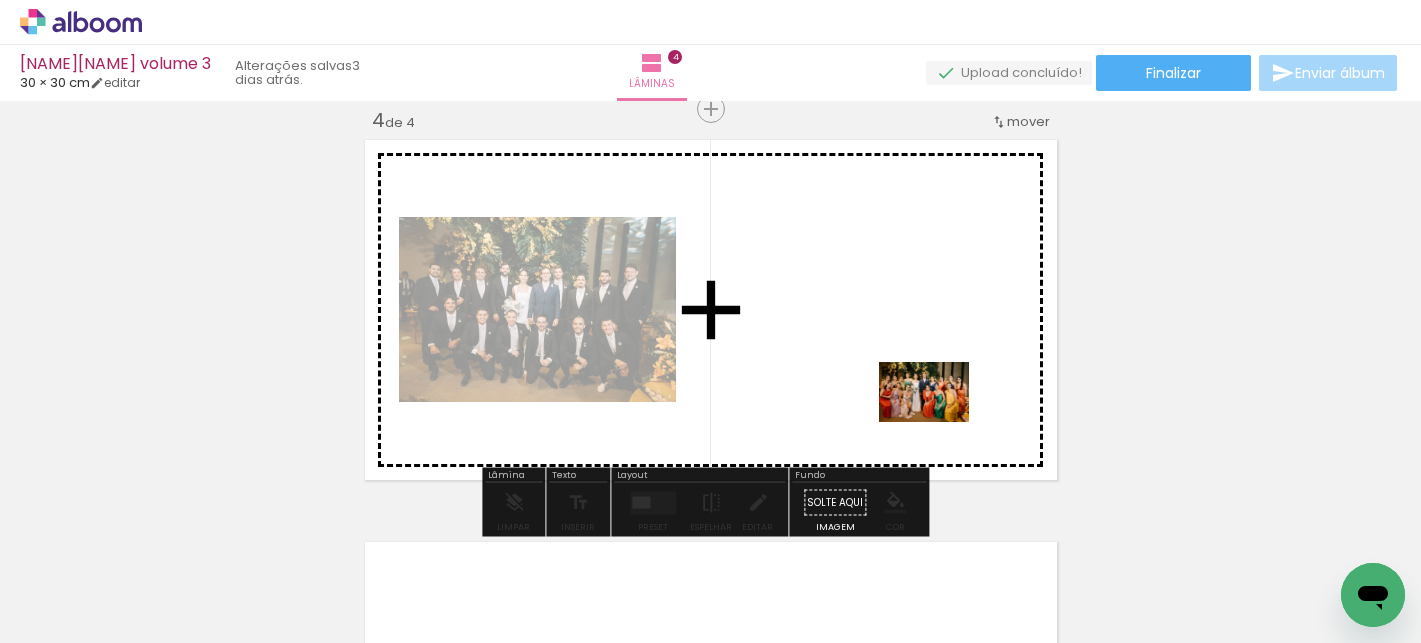 drag, startPoint x: 1210, startPoint y: 583, endPoint x: 939, endPoint y: 422, distance: 315.21738 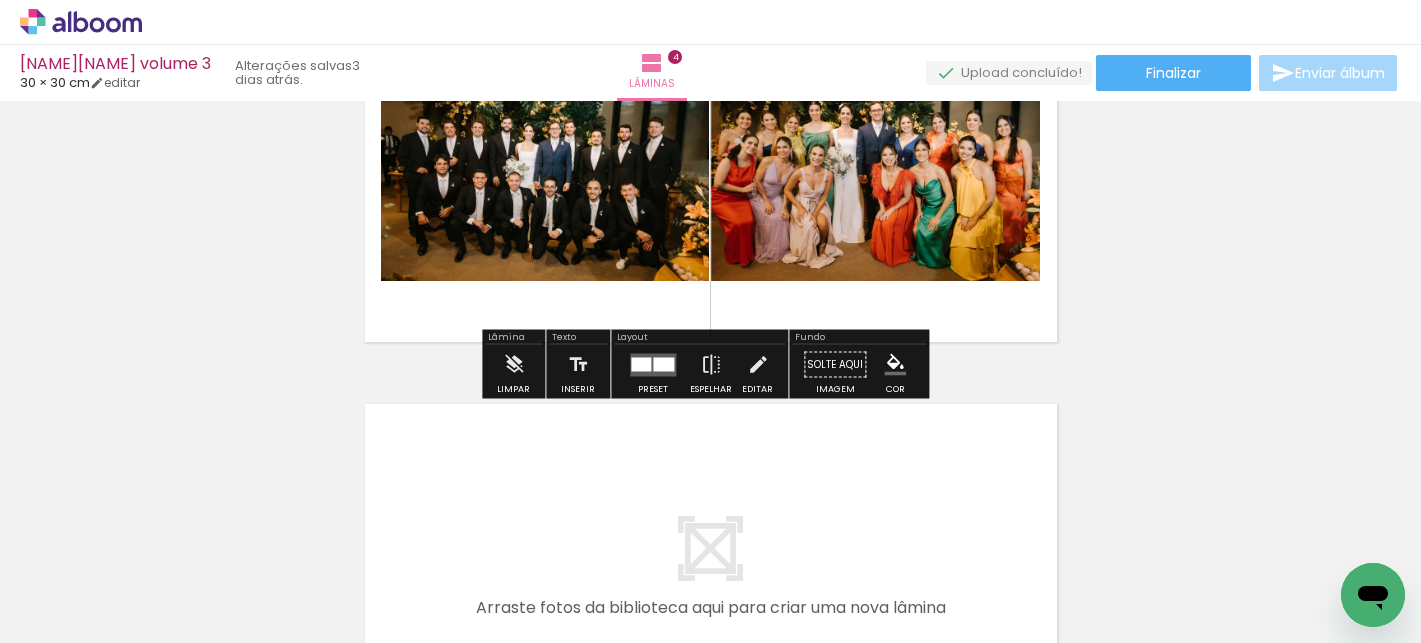 scroll, scrollTop: 1373, scrollLeft: 0, axis: vertical 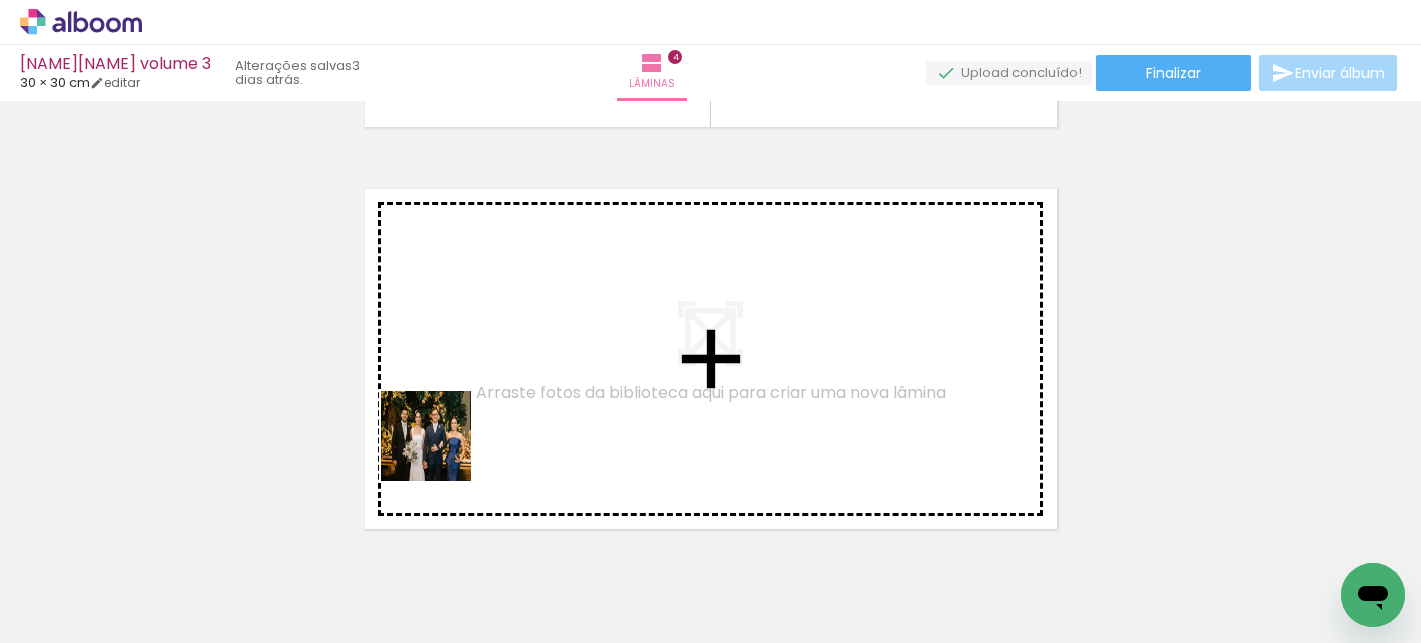 drag, startPoint x: 371, startPoint y: 564, endPoint x: 445, endPoint y: 444, distance: 140.98227 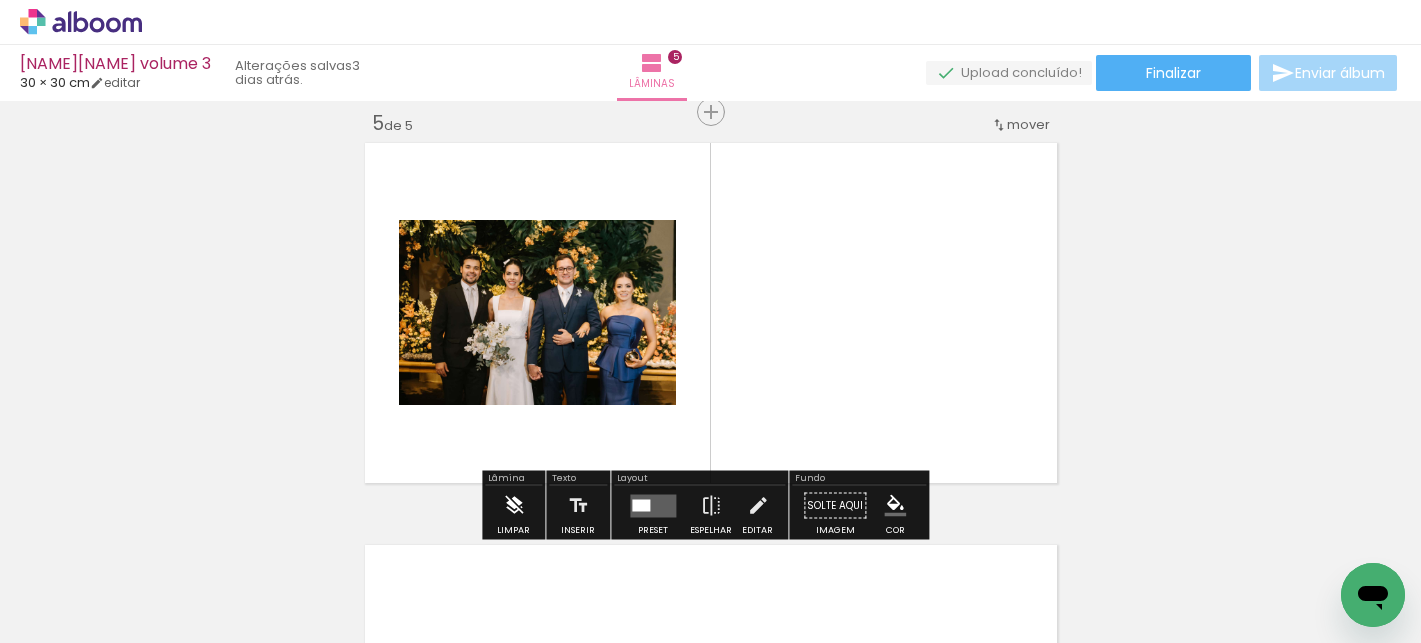 scroll, scrollTop: 1633, scrollLeft: 0, axis: vertical 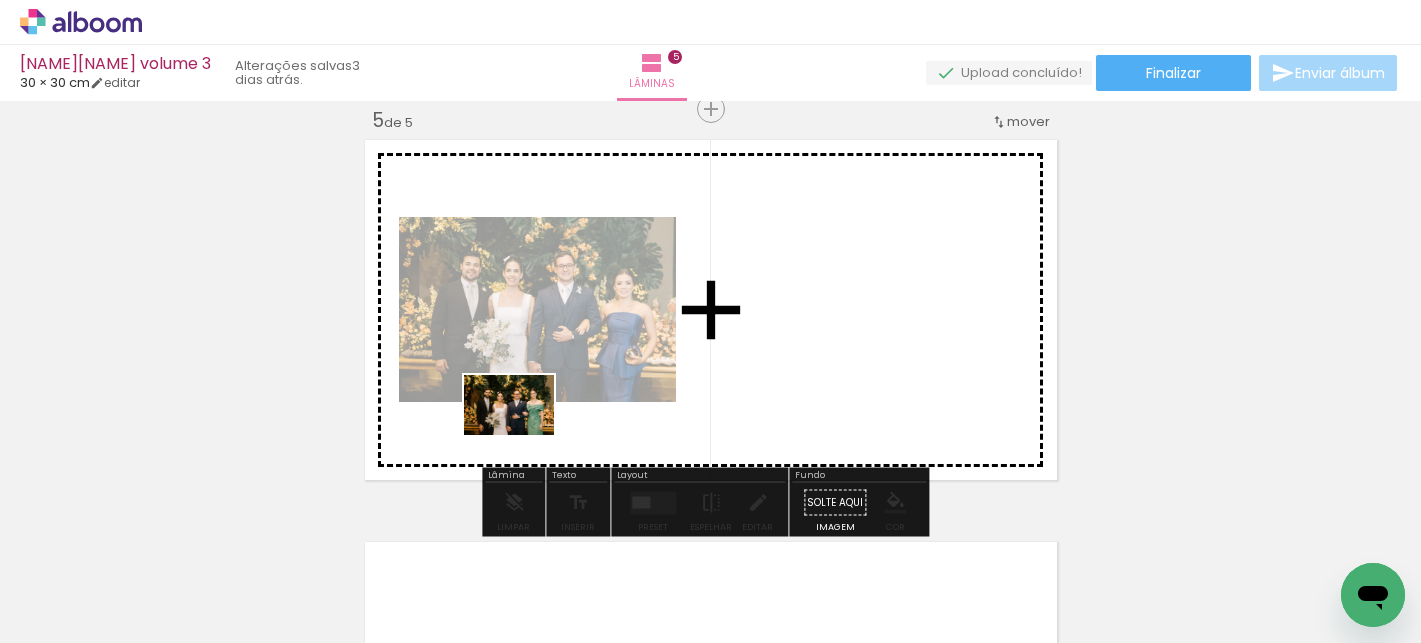 drag, startPoint x: 490, startPoint y: 571, endPoint x: 524, endPoint y: 435, distance: 140.1856 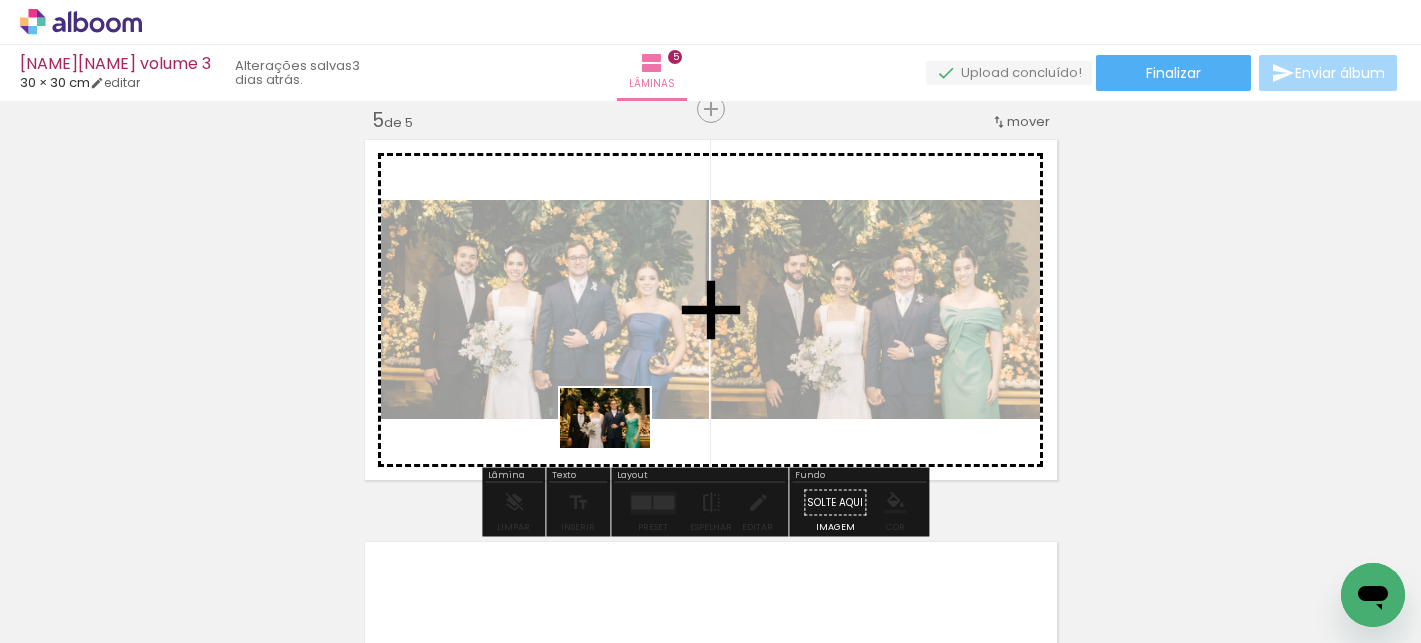 drag, startPoint x: 596, startPoint y: 582, endPoint x: 620, endPoint y: 448, distance: 136.1323 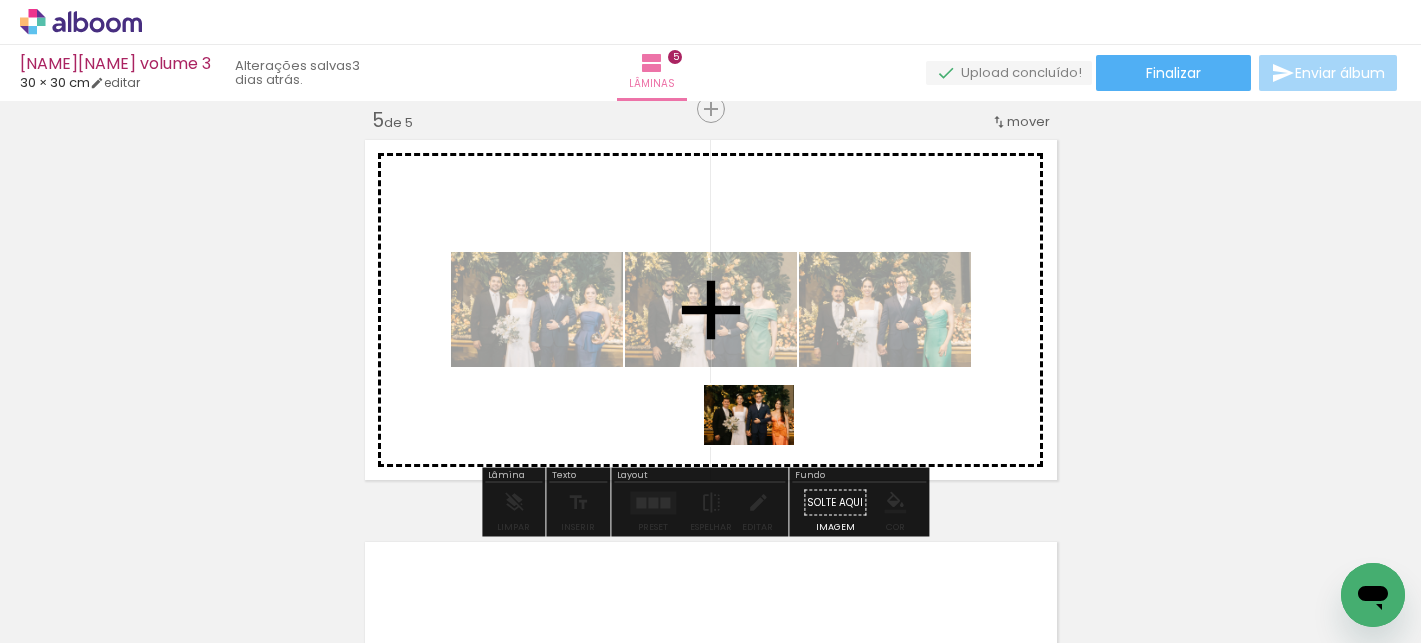 drag, startPoint x: 715, startPoint y: 592, endPoint x: 764, endPoint y: 445, distance: 154.9516 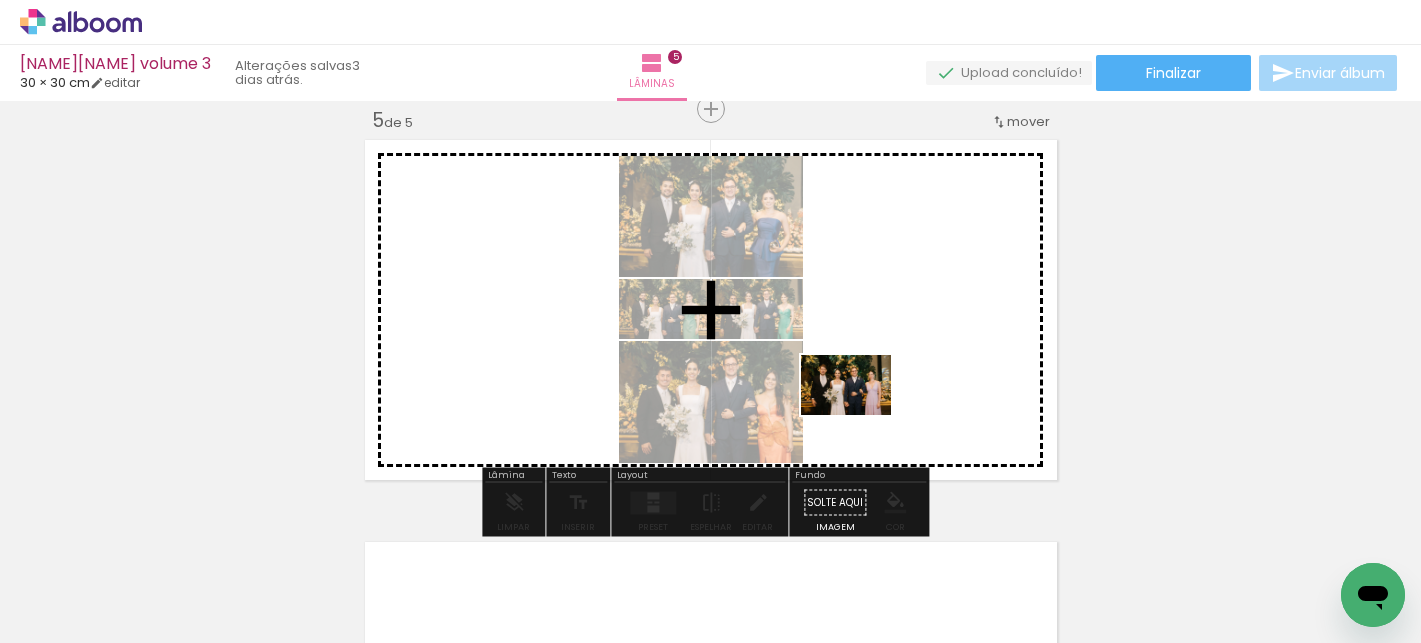 drag, startPoint x: 823, startPoint y: 584, endPoint x: 863, endPoint y: 475, distance: 116.10771 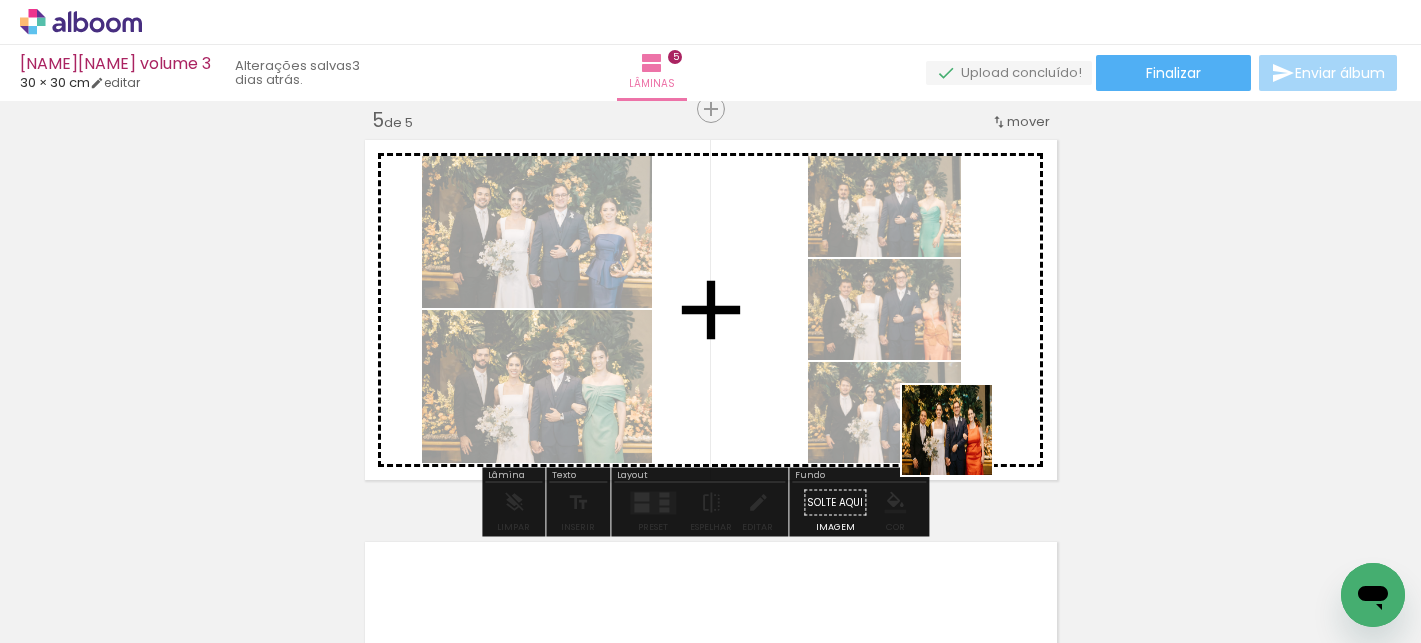 drag, startPoint x: 920, startPoint y: 583, endPoint x: 964, endPoint y: 436, distance: 153.4438 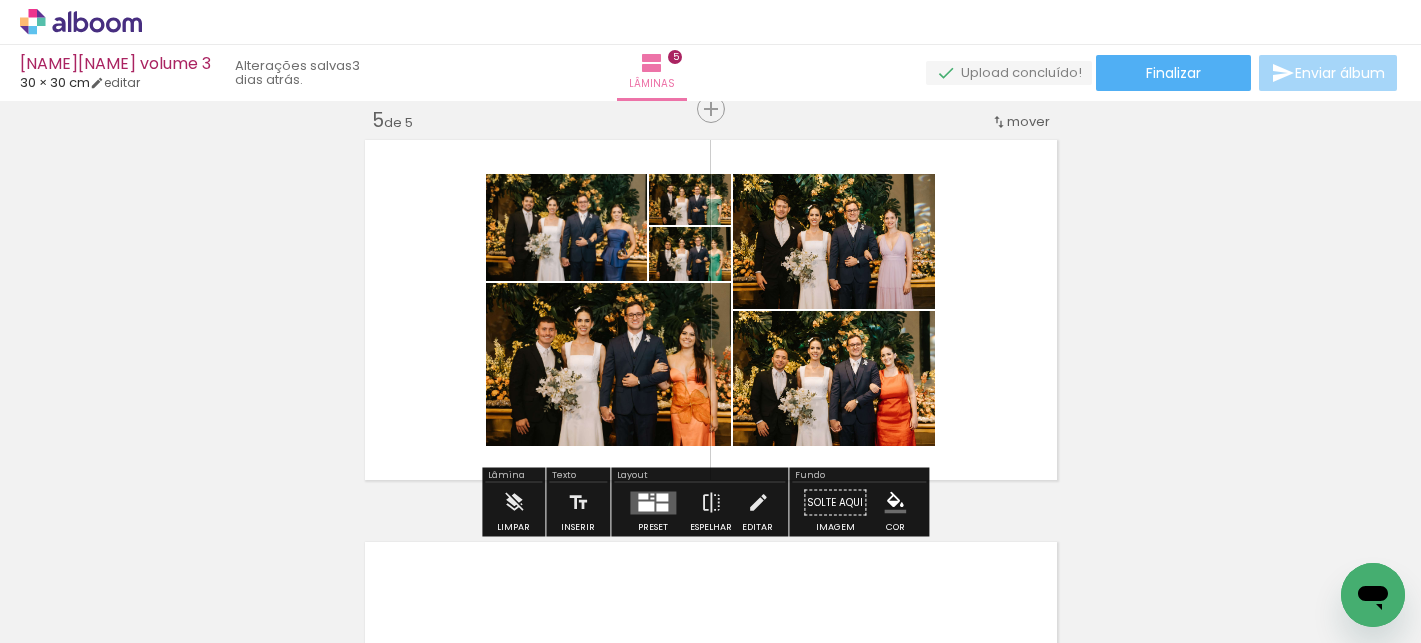 click at bounding box center [662, 507] 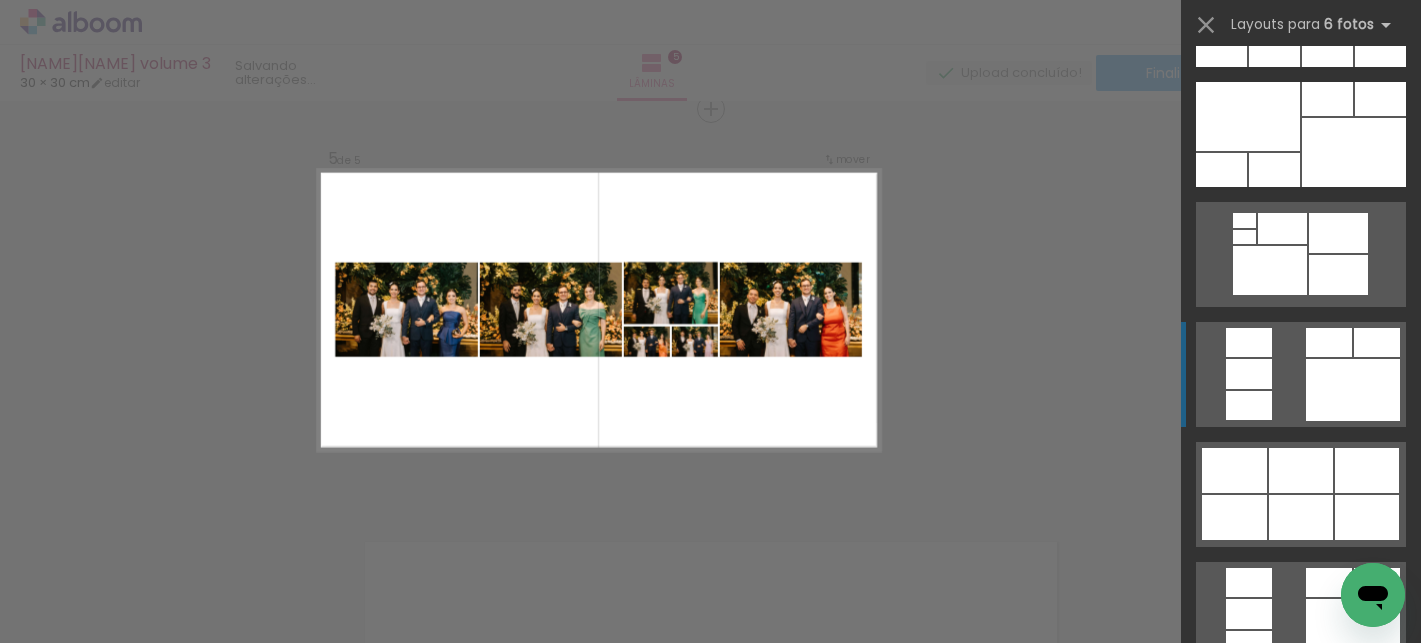 scroll, scrollTop: 1819, scrollLeft: 0, axis: vertical 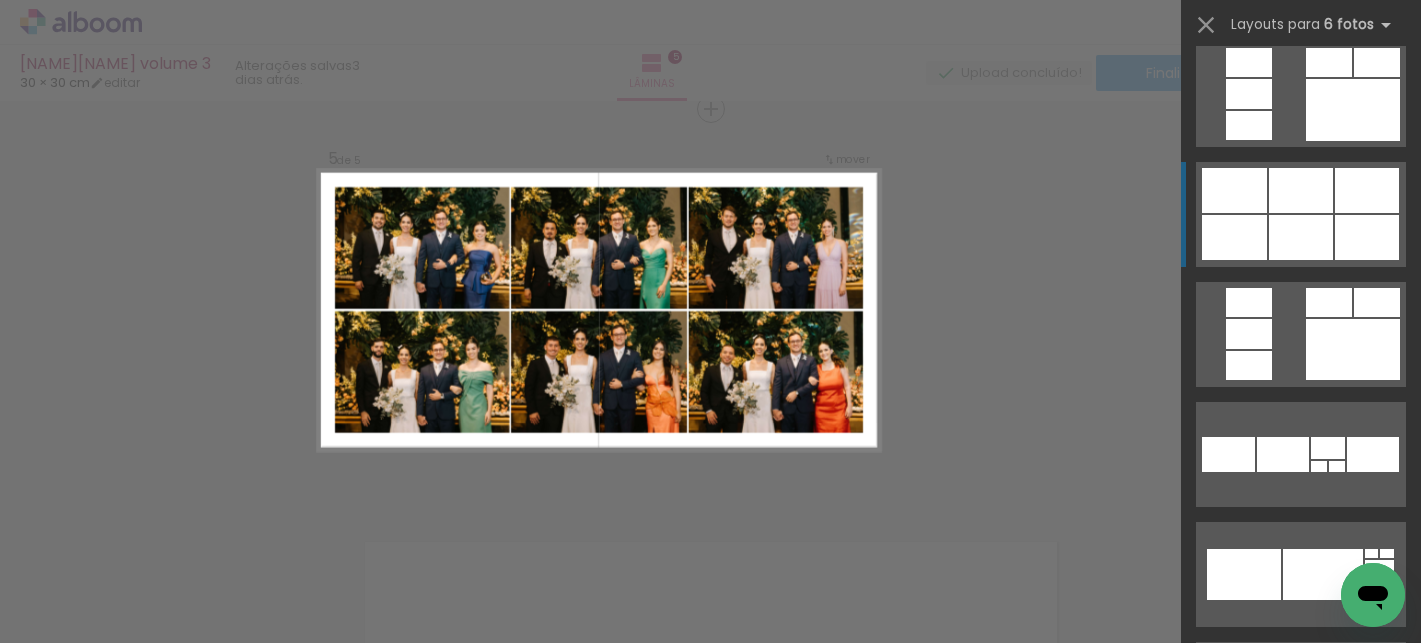 click at bounding box center [1270, -10] 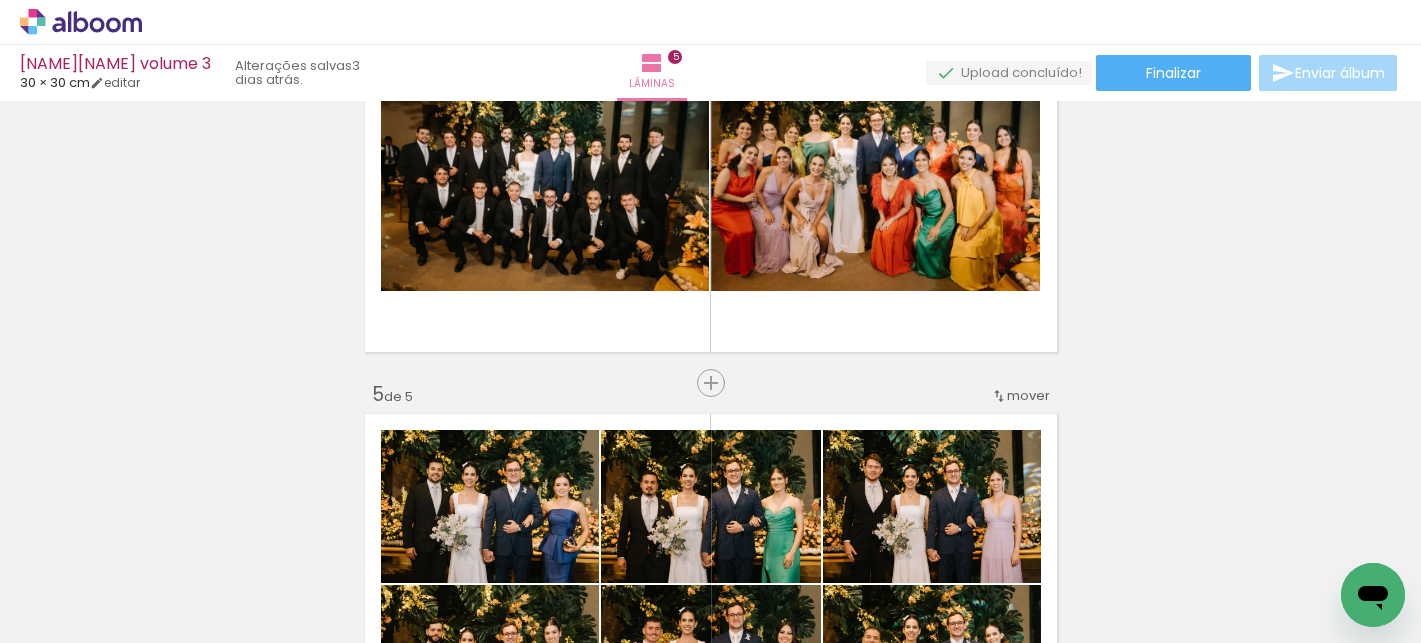 scroll, scrollTop: 1197, scrollLeft: 0, axis: vertical 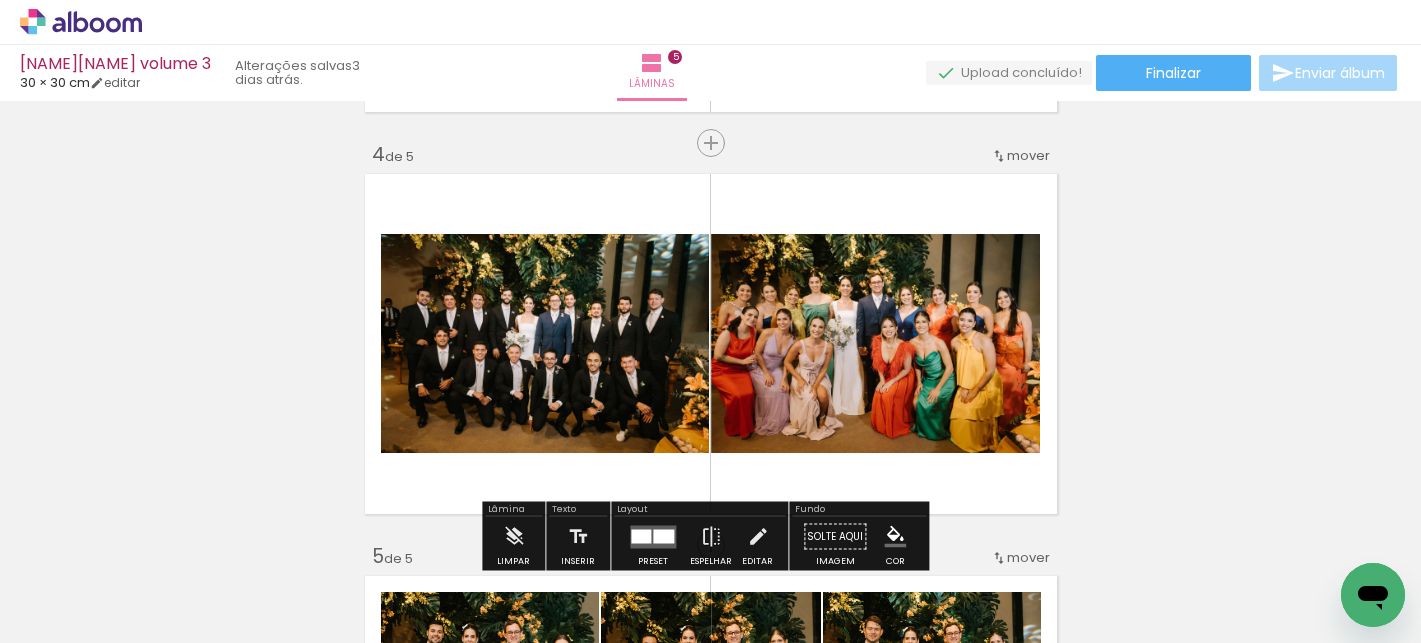 click on "mover" at bounding box center (1028, 155) 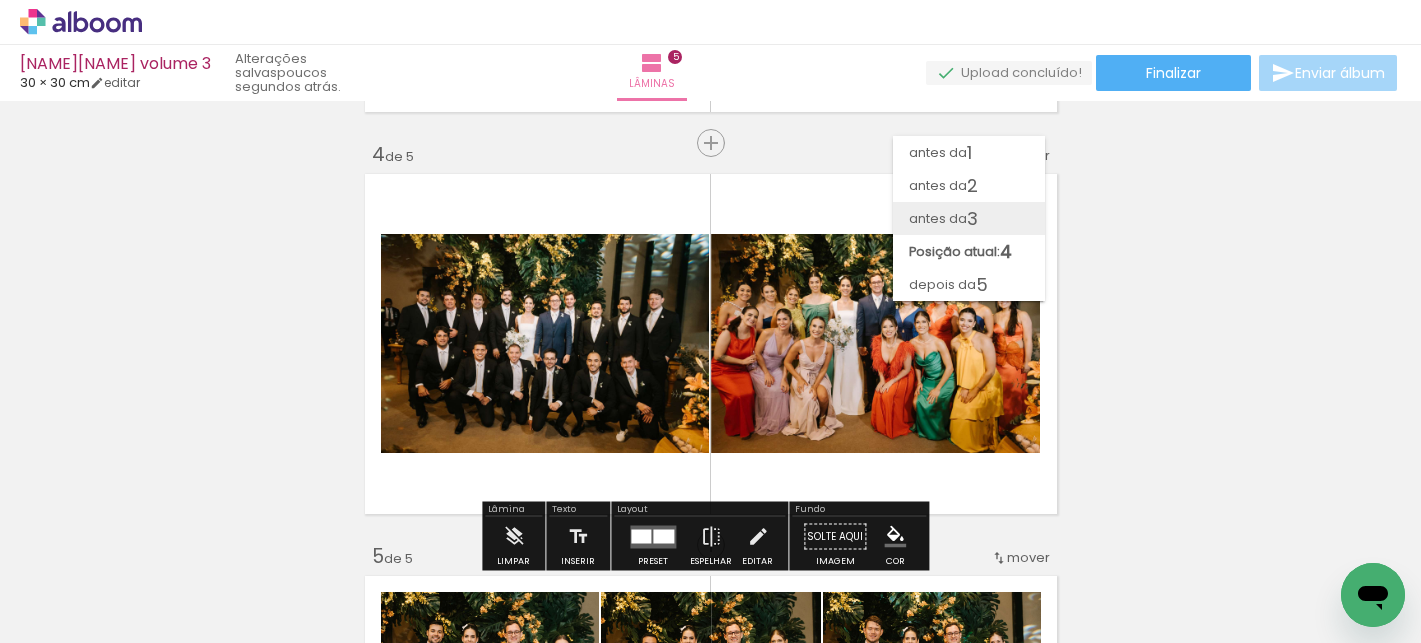 click on "antes da  3" at bounding box center (969, 218) 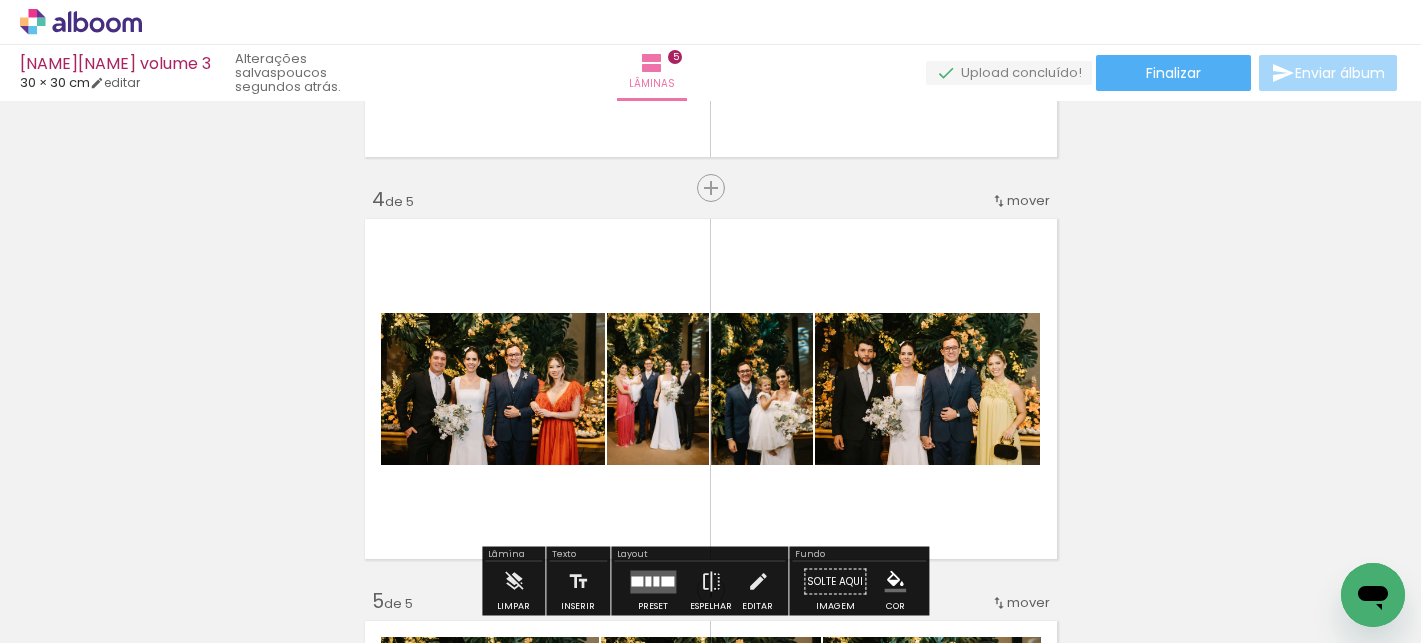 scroll, scrollTop: 1185, scrollLeft: 0, axis: vertical 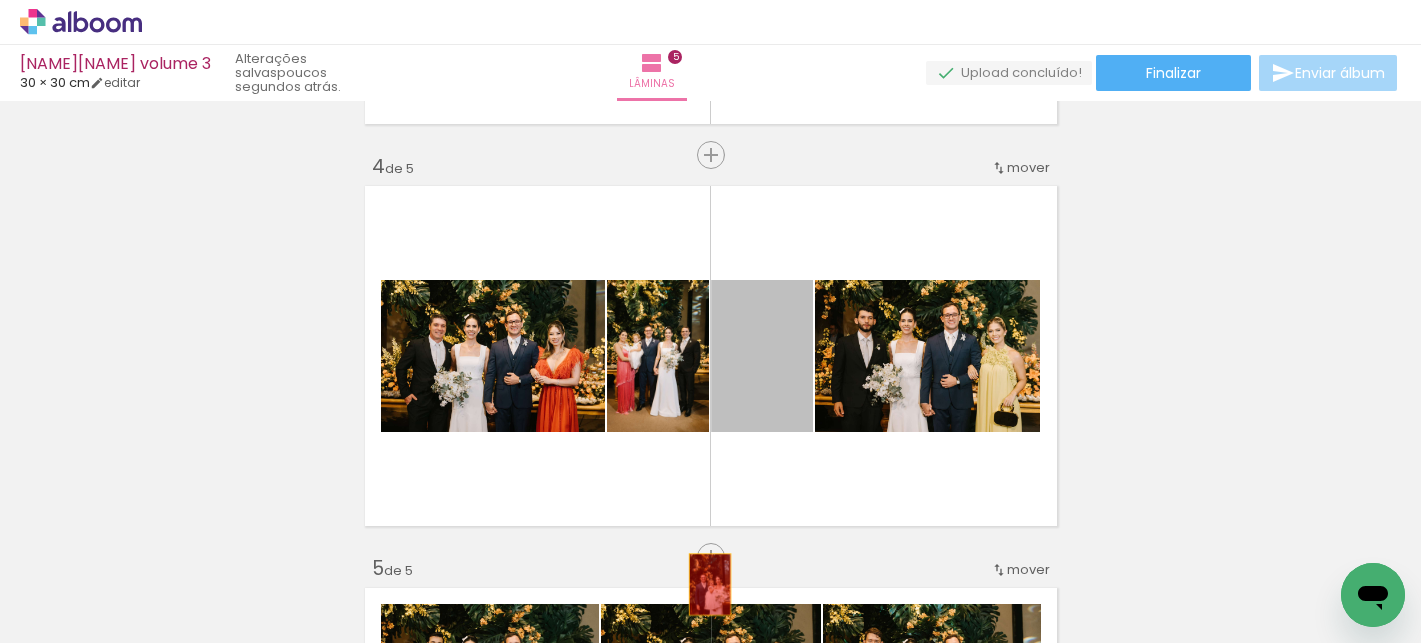 drag, startPoint x: 787, startPoint y: 394, endPoint x: 709, endPoint y: 571, distance: 193.42441 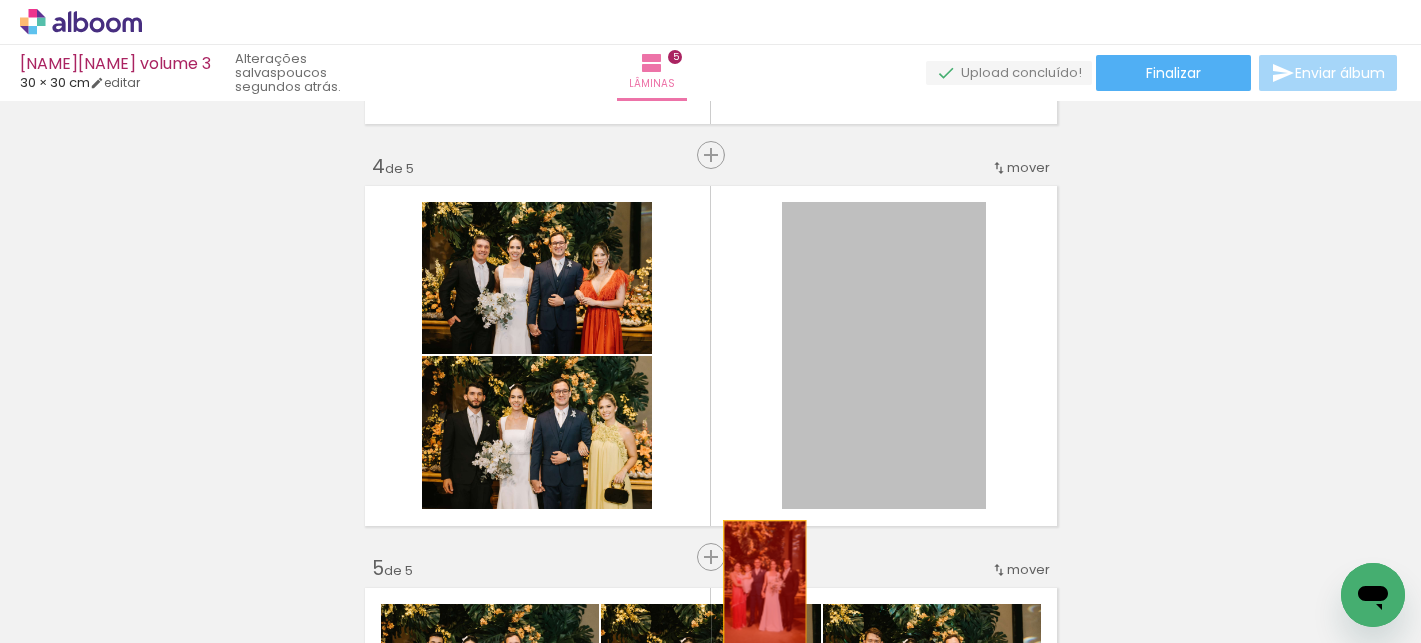 drag, startPoint x: 852, startPoint y: 406, endPoint x: 757, endPoint y: 582, distance: 200.0025 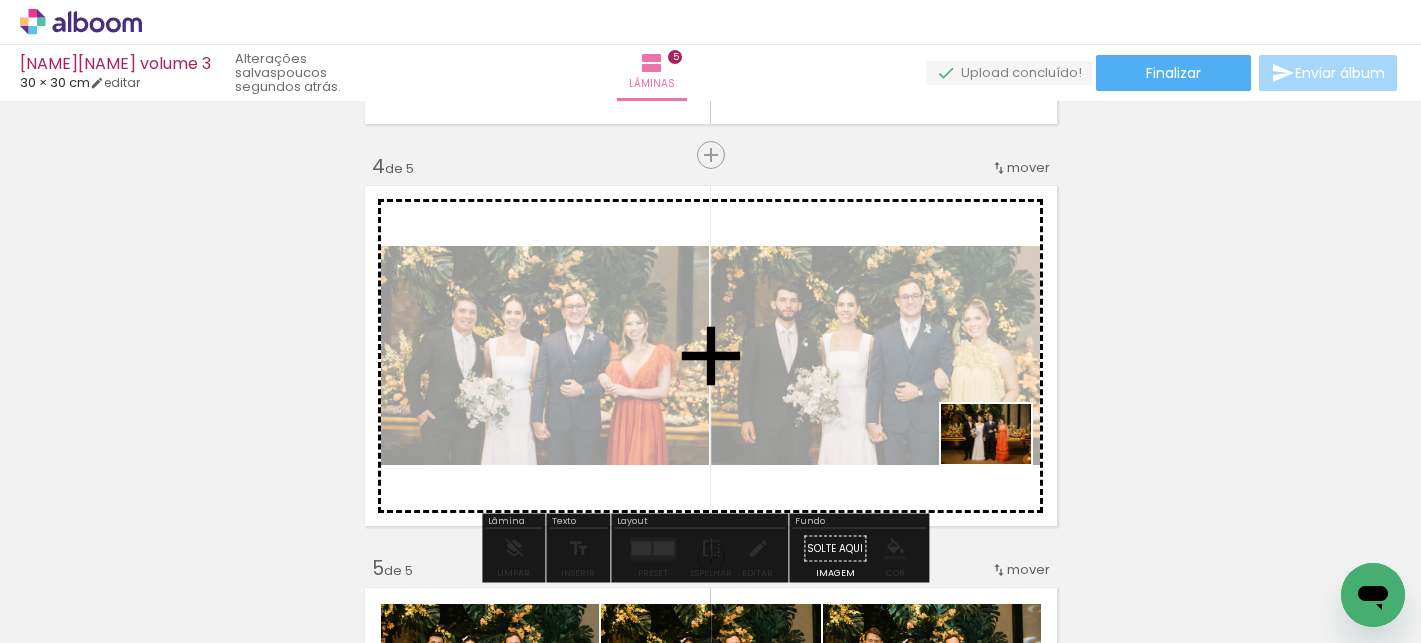 drag, startPoint x: 1054, startPoint y: 582, endPoint x: 1001, endPoint y: 464, distance: 129.3561 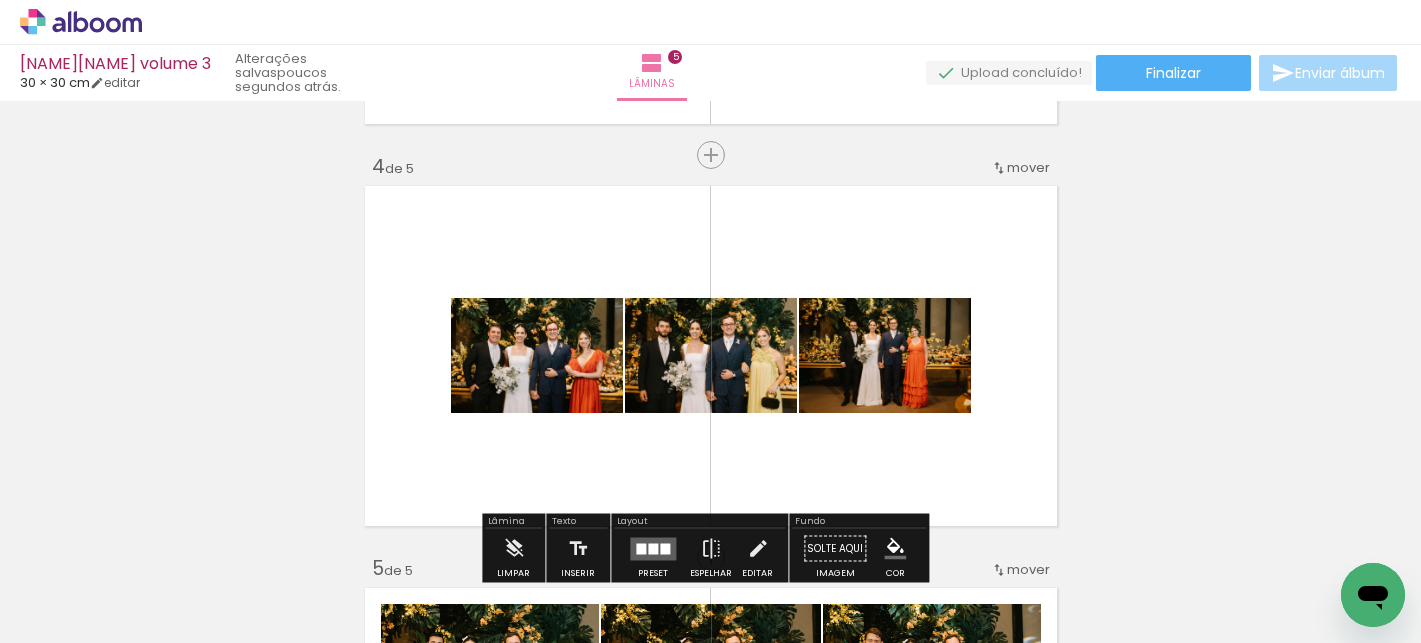 click at bounding box center (-758, 575) 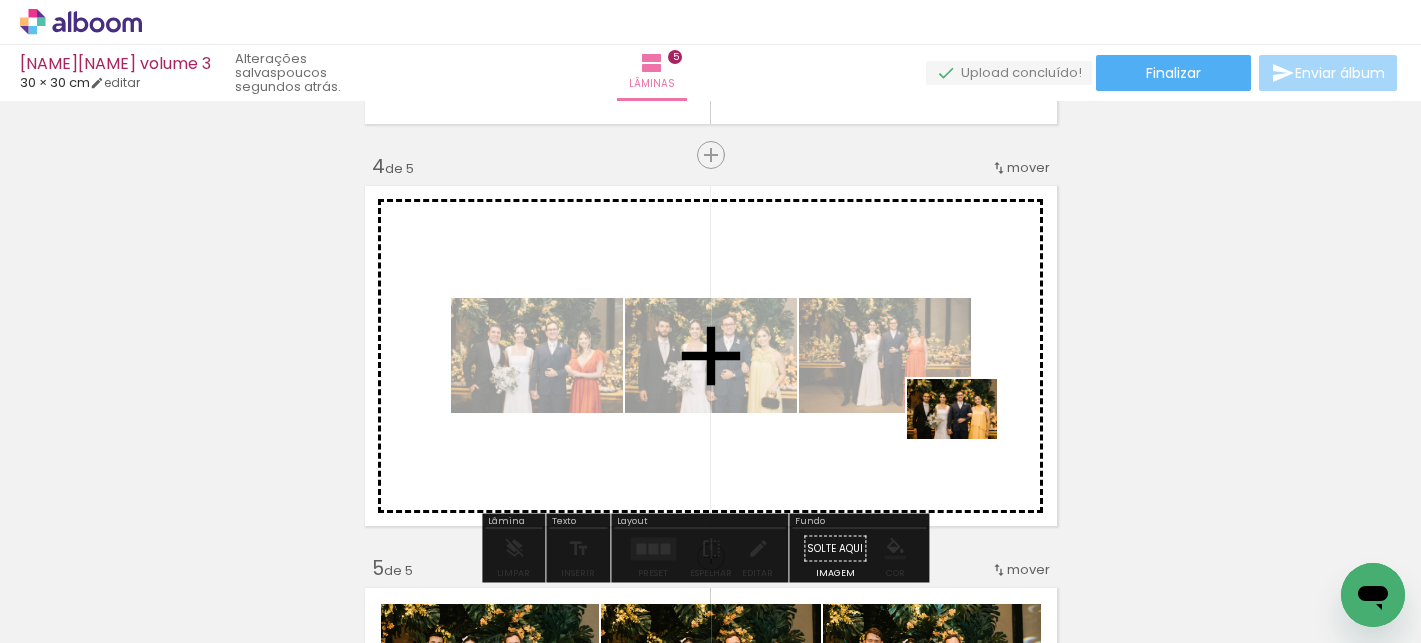 drag, startPoint x: 1155, startPoint y: 588, endPoint x: 967, endPoint y: 439, distance: 239.88539 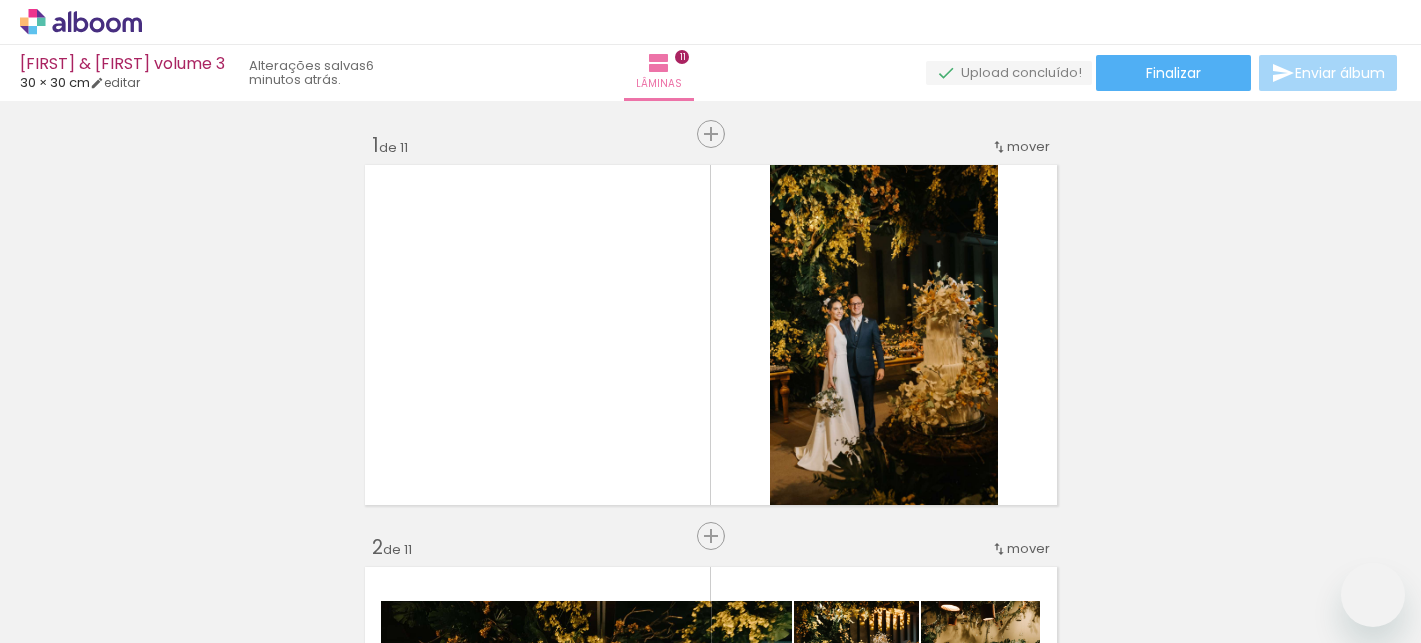 scroll, scrollTop: 0, scrollLeft: 0, axis: both 